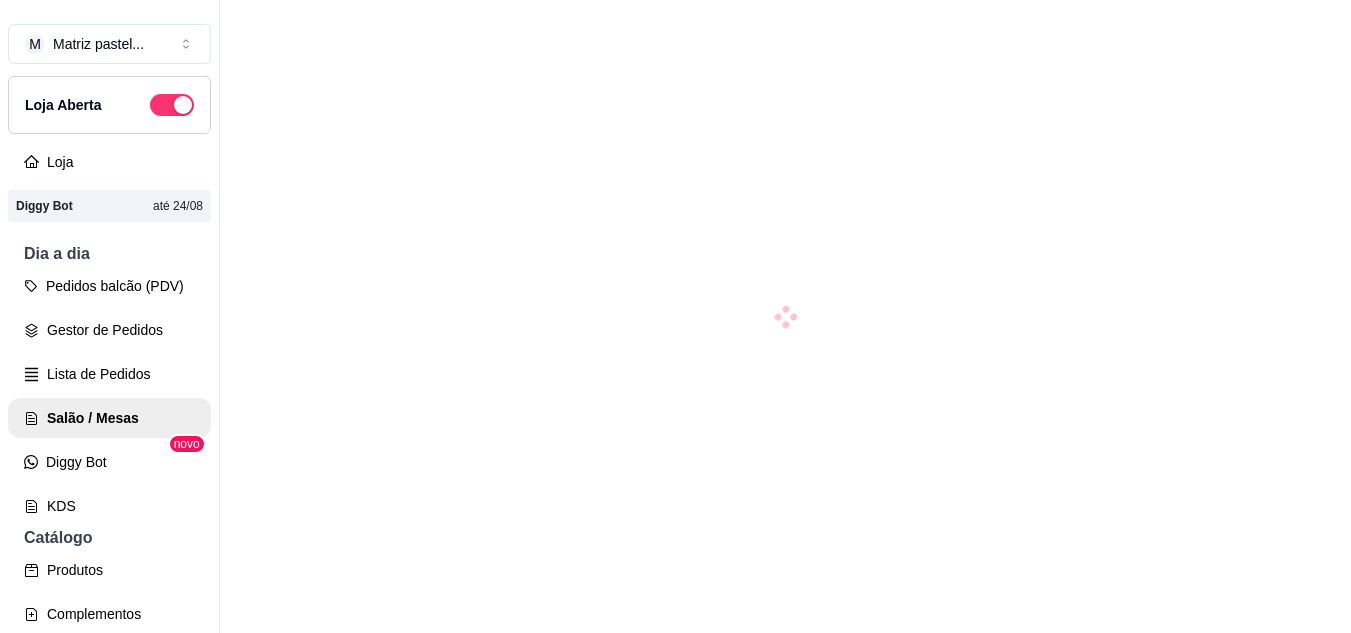 scroll, scrollTop: 0, scrollLeft: 0, axis: both 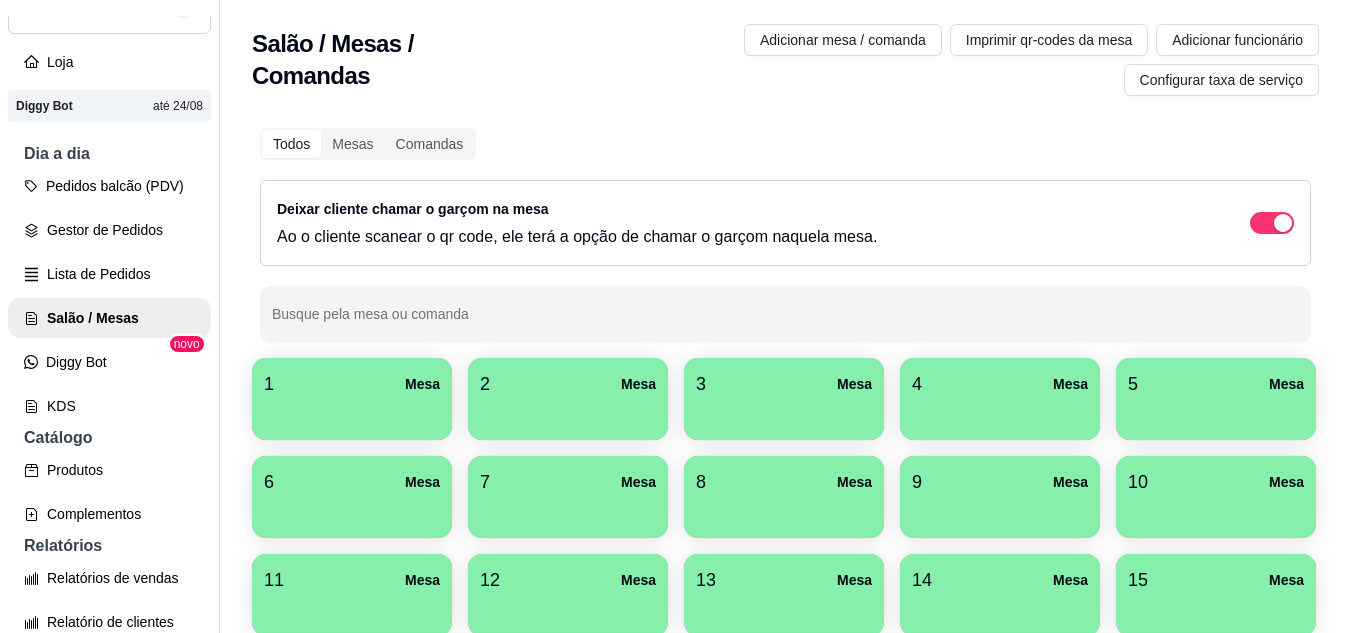 click at bounding box center [352, 413] 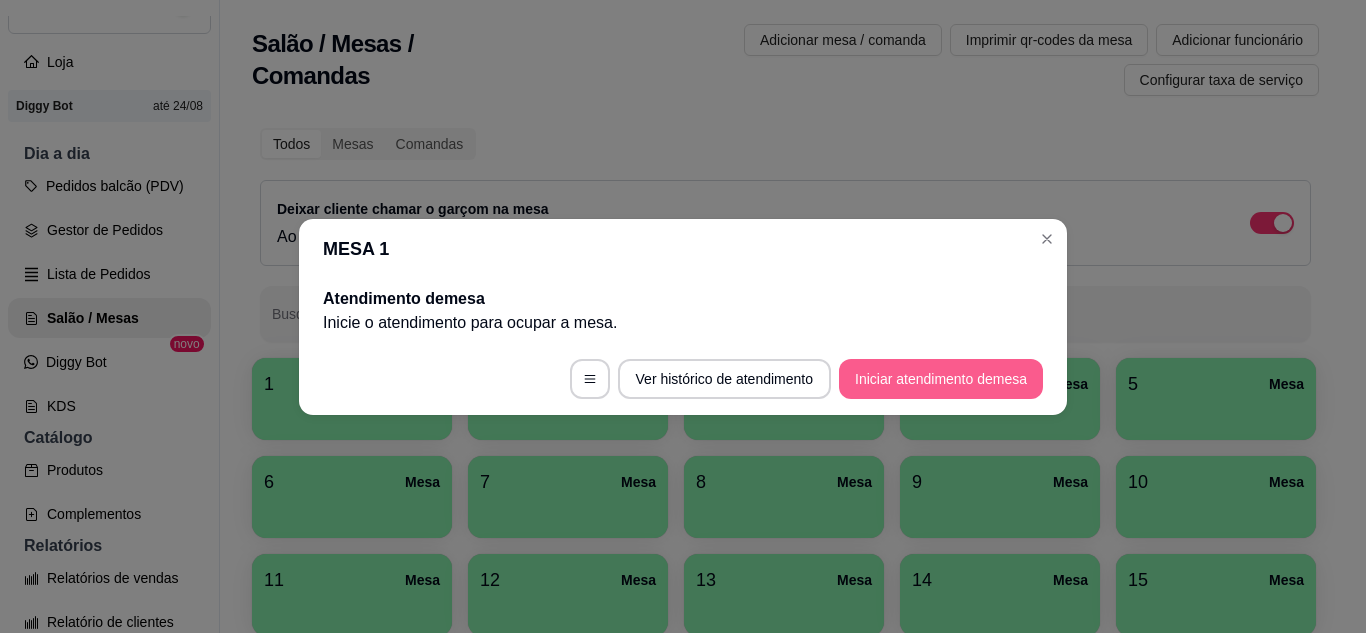 click on "Iniciar atendimento de  mesa" at bounding box center (941, 379) 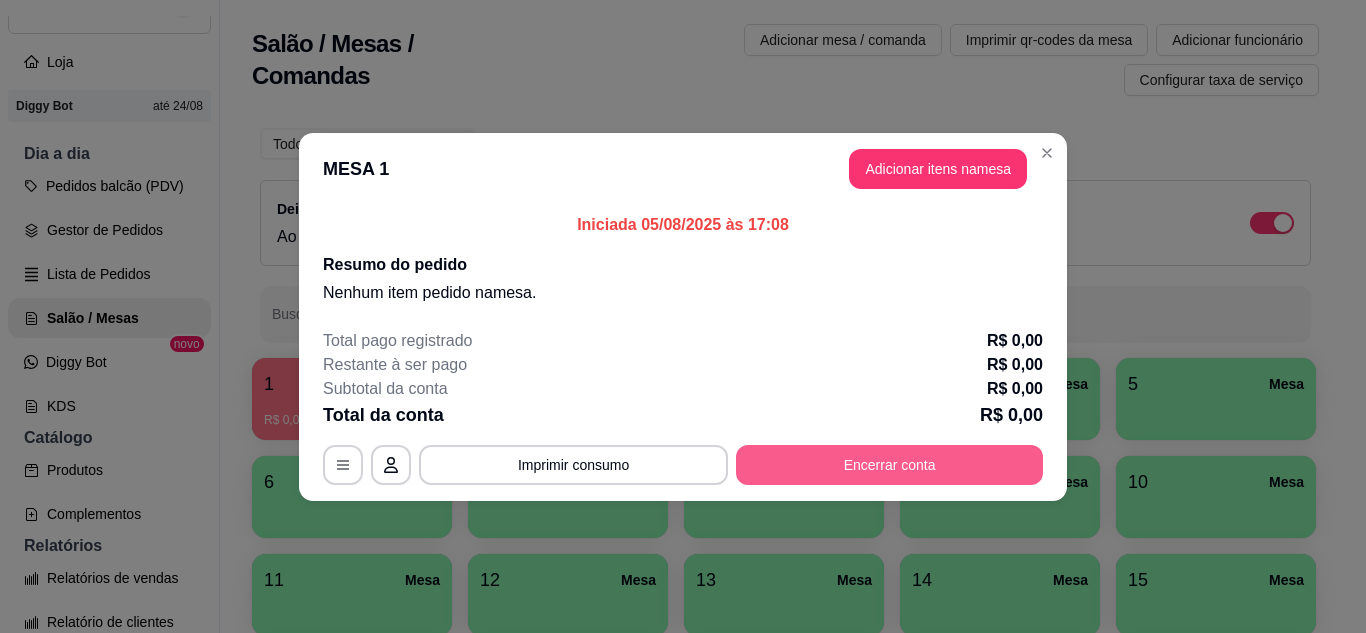 click on "Encerrar conta" at bounding box center [889, 465] 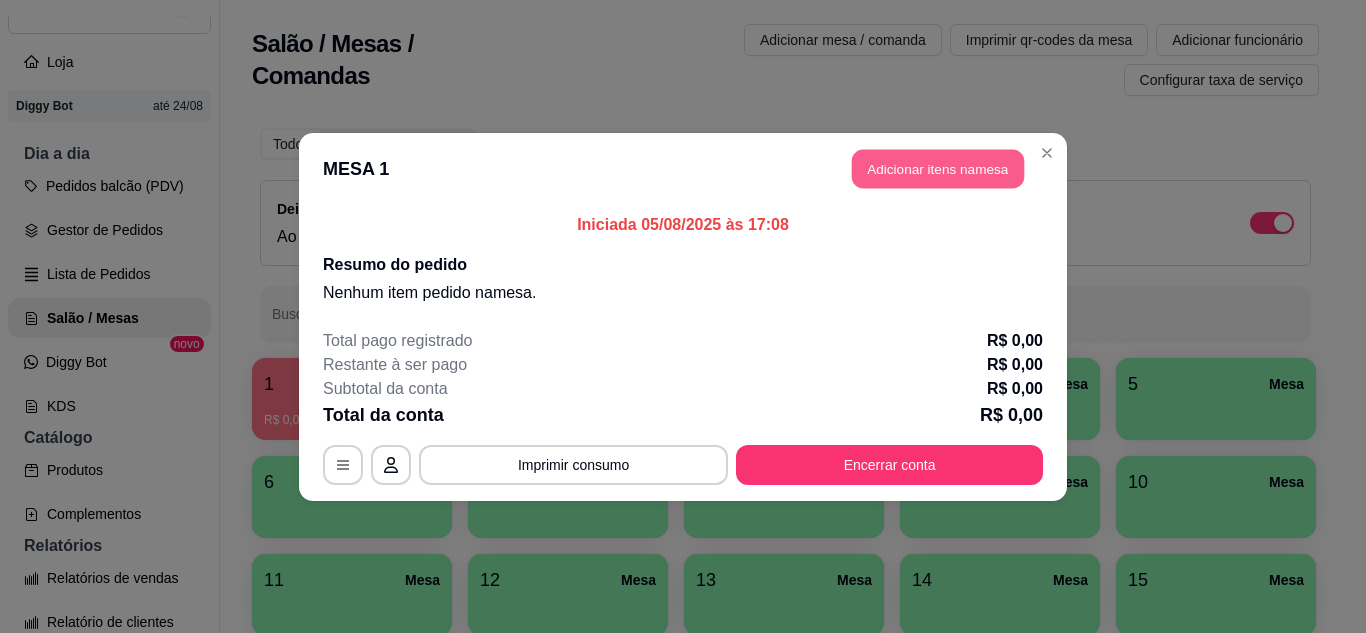 click on "Adicionar itens na  mesa" at bounding box center (938, 168) 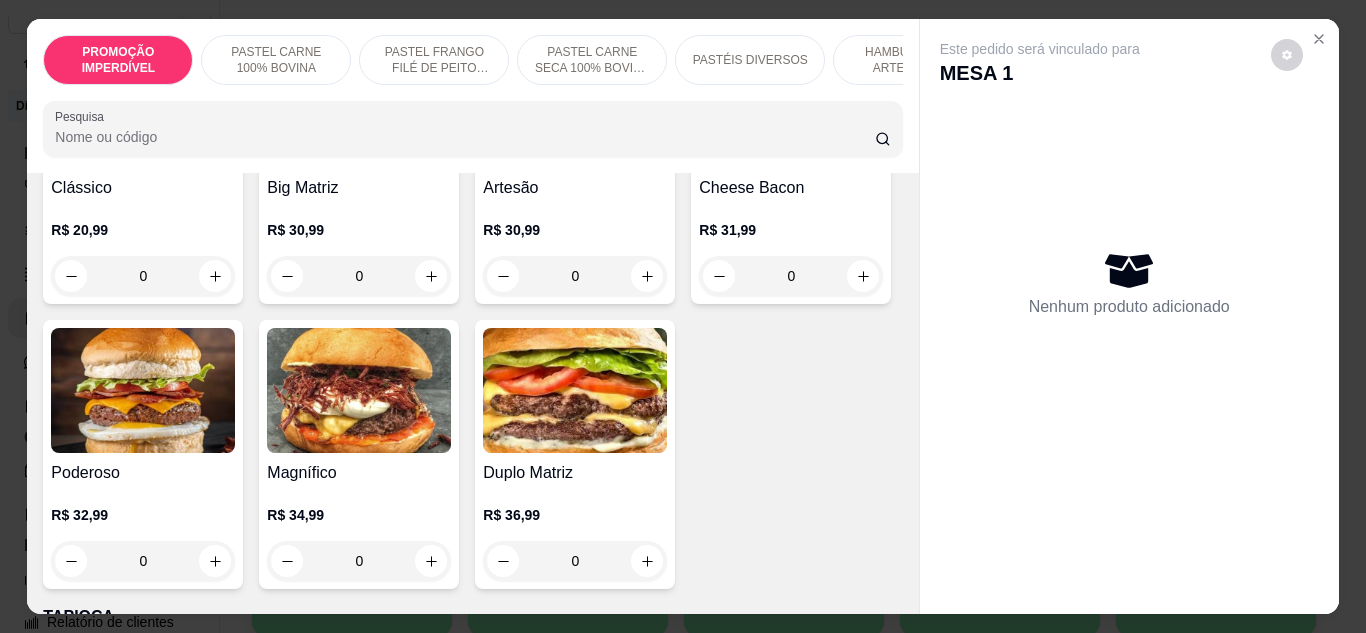 scroll, scrollTop: 4800, scrollLeft: 0, axis: vertical 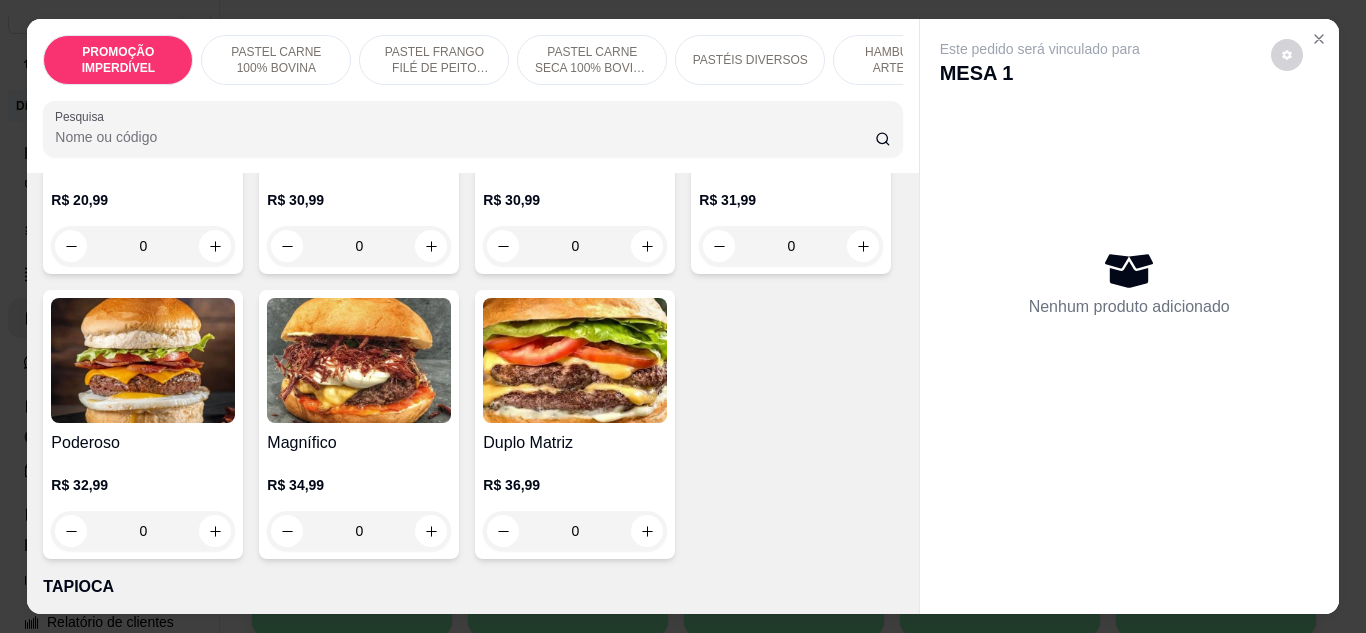 click on "0" at bounding box center [575, -713] 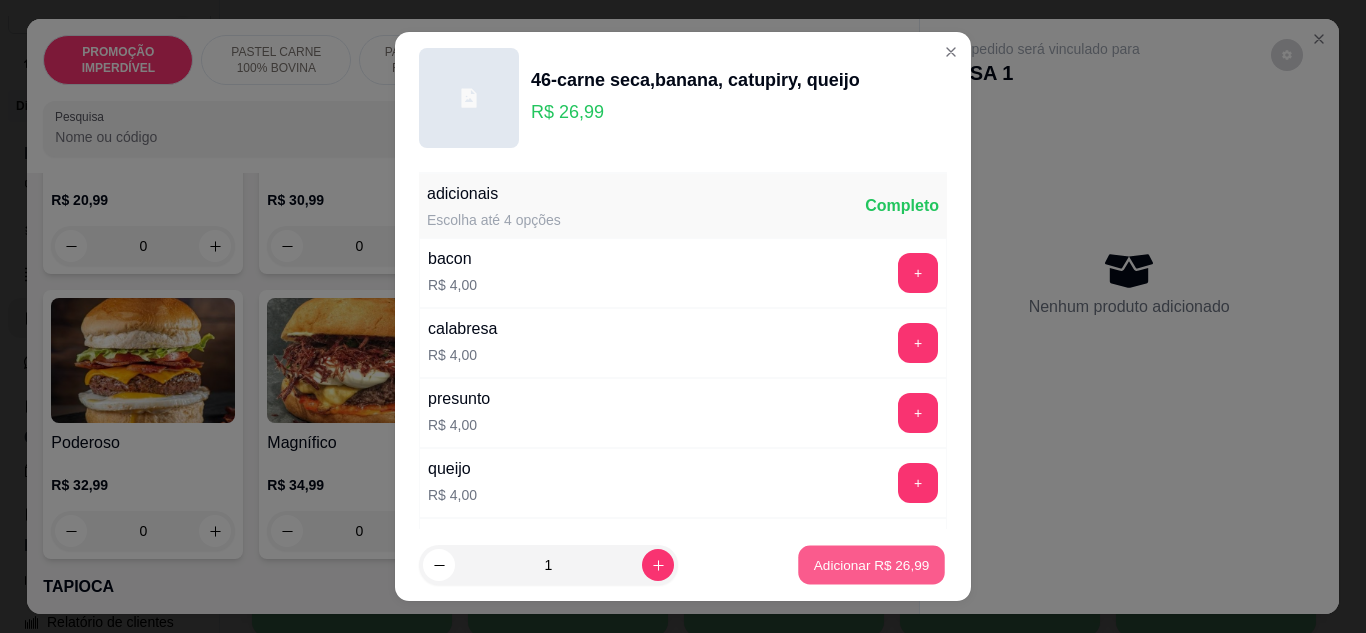 click on "Adicionar   R$ 26,99" at bounding box center [872, 565] 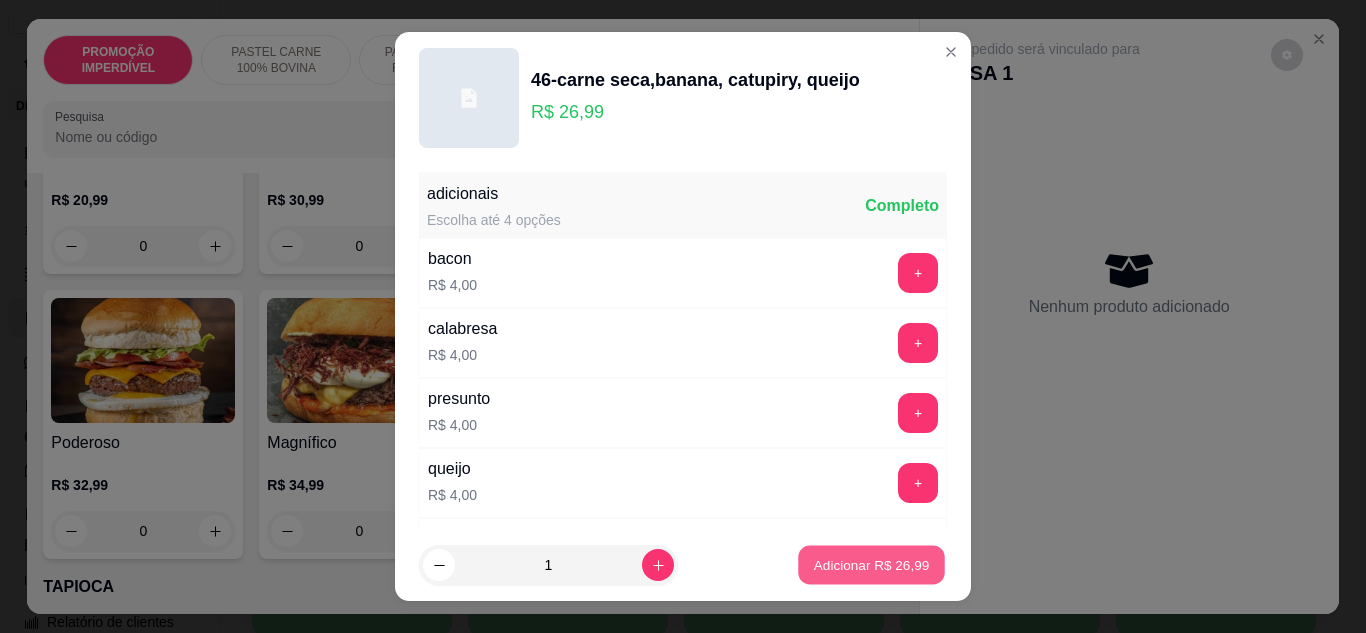type on "1" 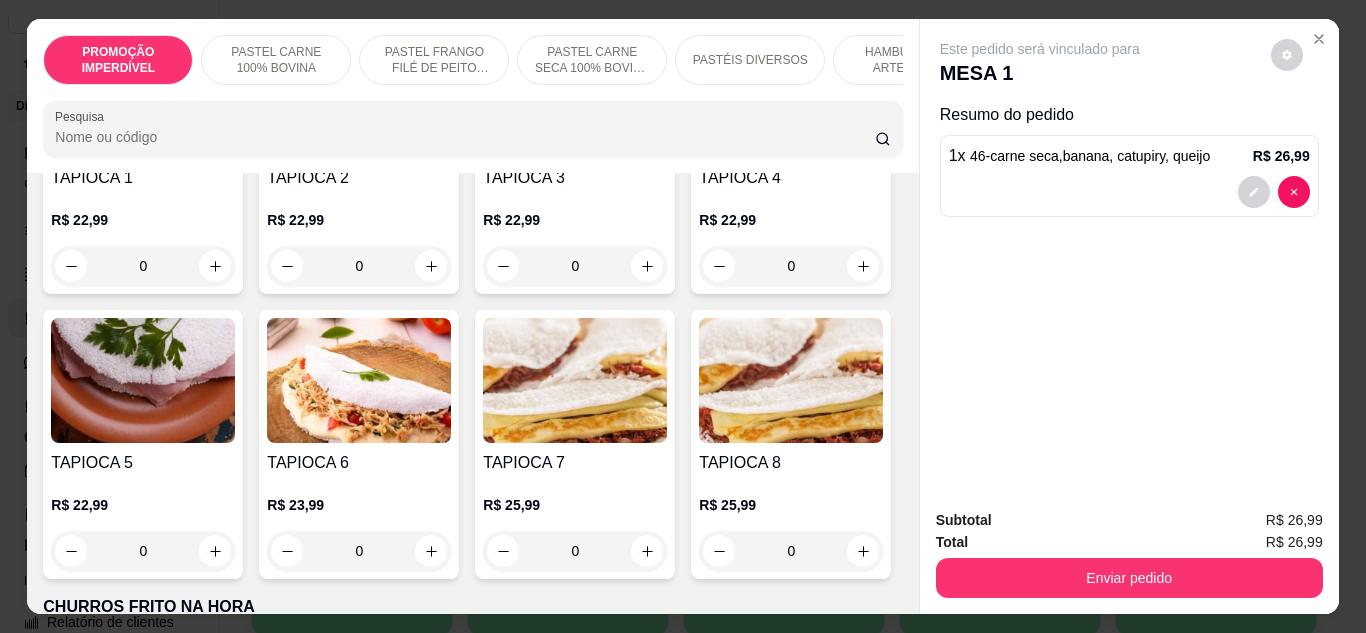 scroll, scrollTop: 5400, scrollLeft: 0, axis: vertical 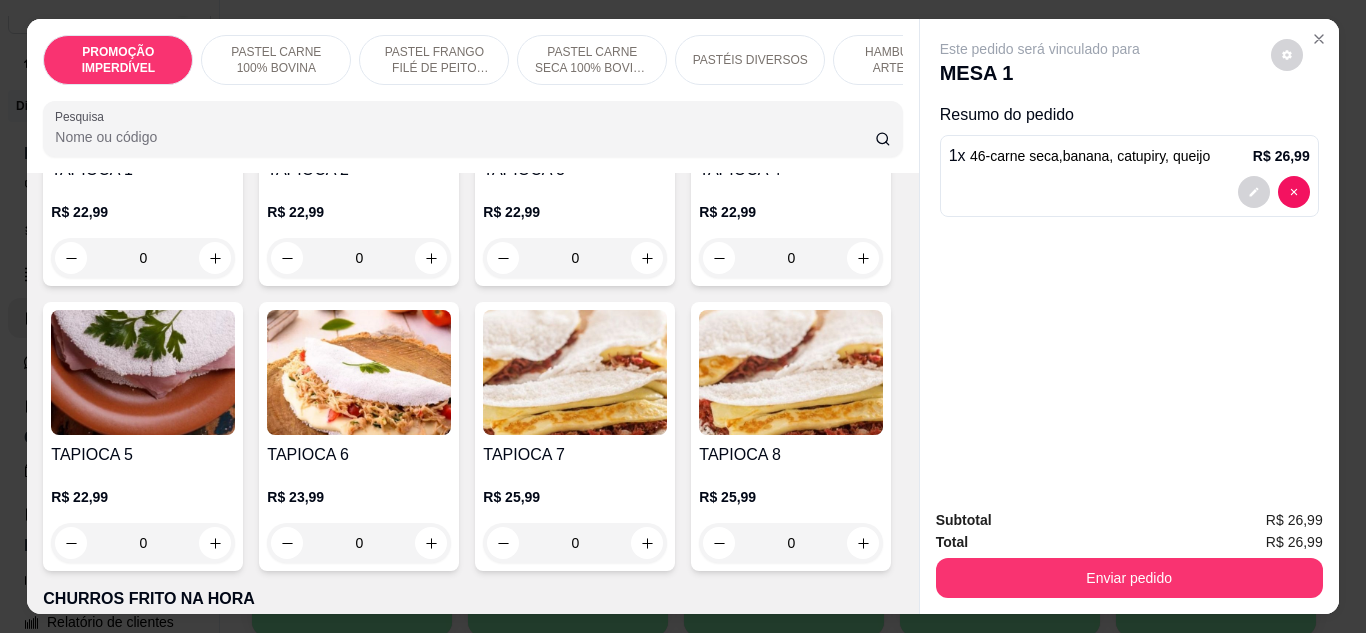 click on "0" at bounding box center [143, -677] 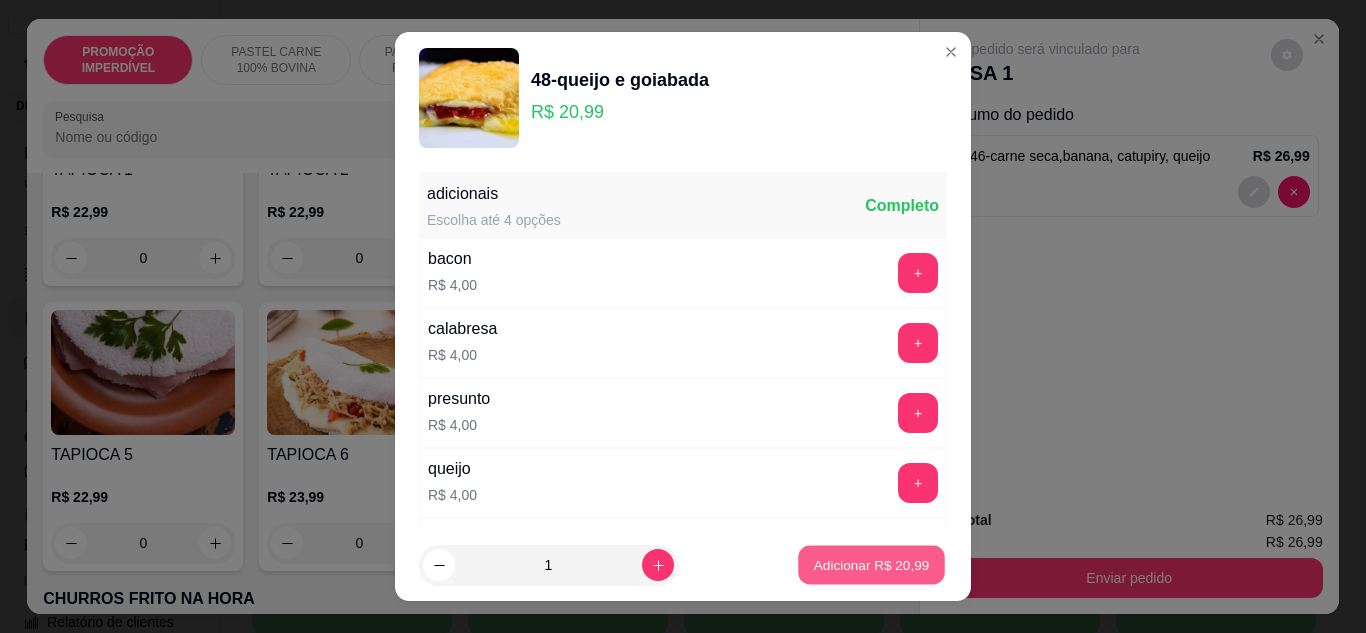 click on "Adicionar   R$ 20,99" at bounding box center (872, 565) 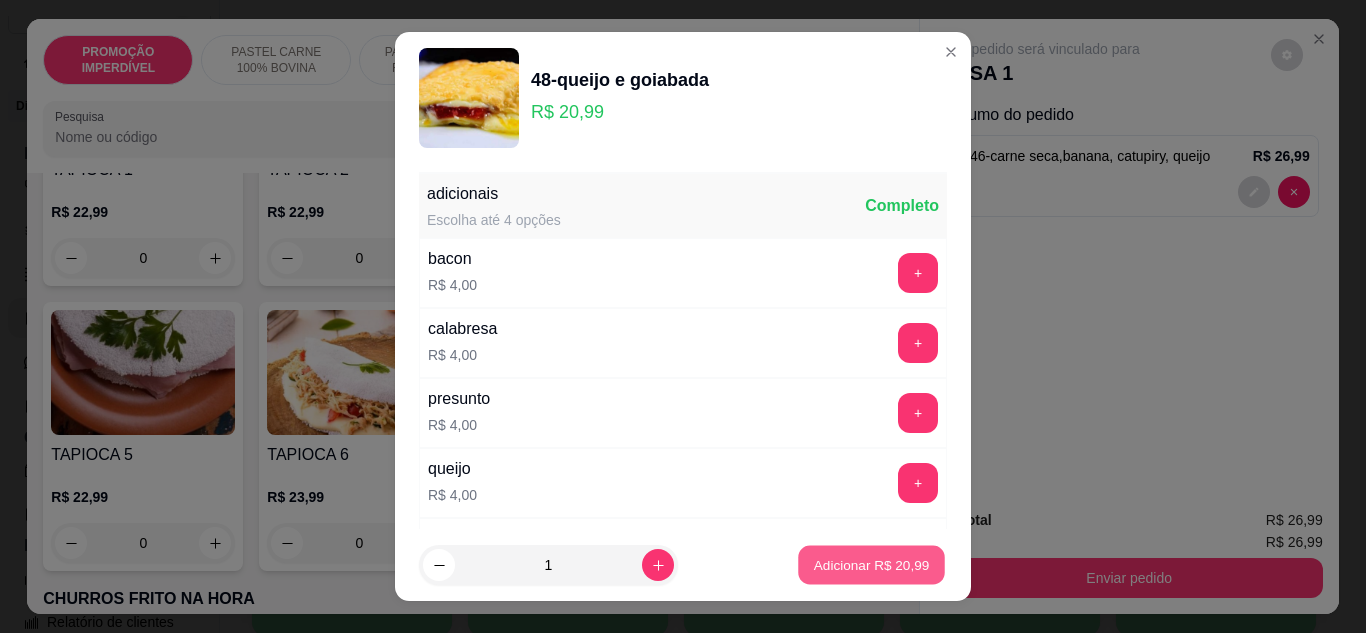 type on "1" 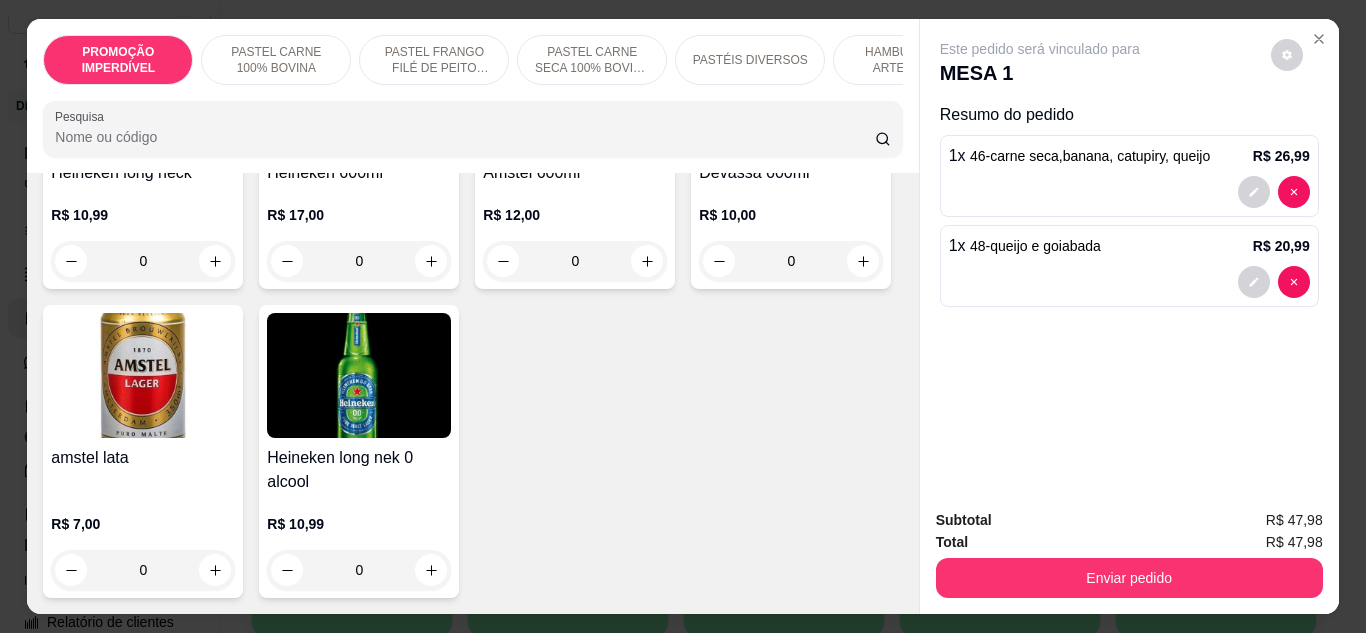 scroll, scrollTop: 8300, scrollLeft: 0, axis: vertical 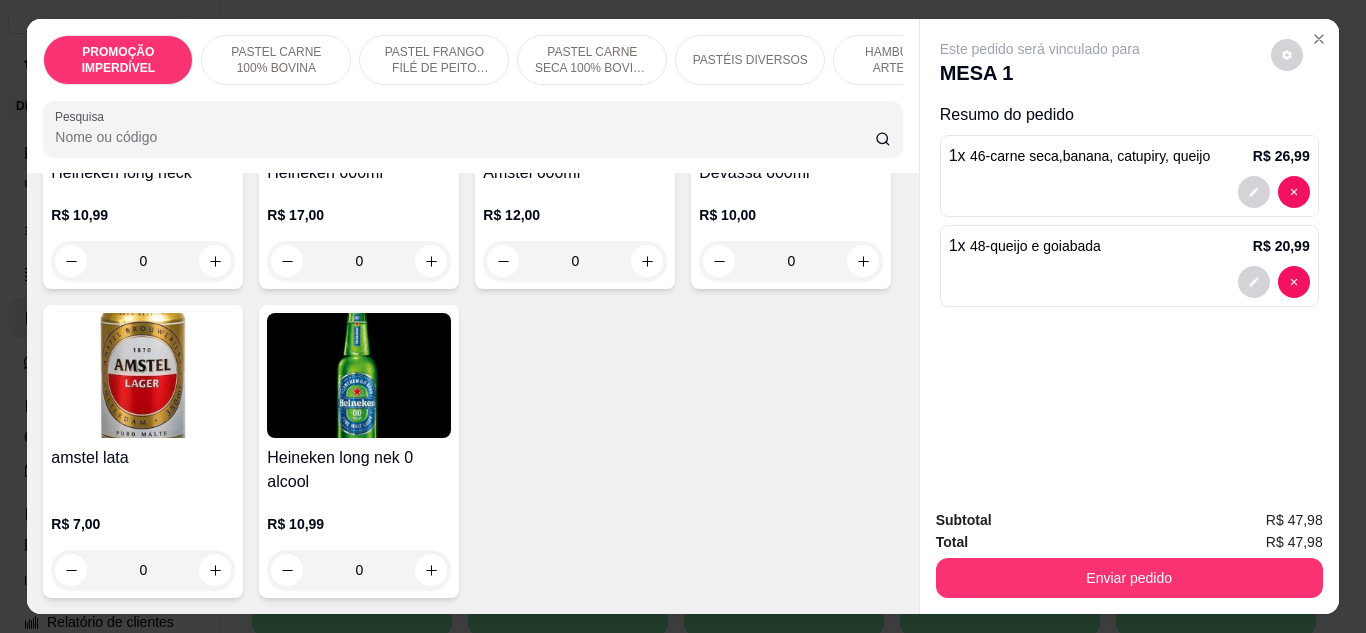 click 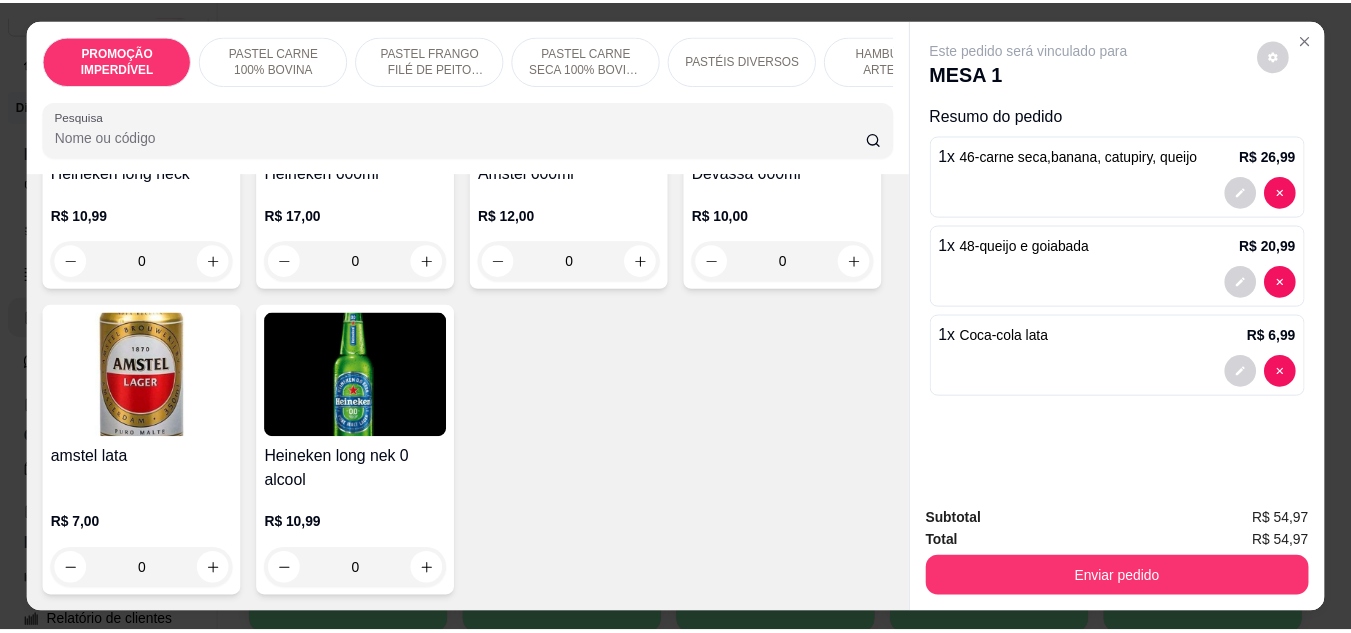 scroll, scrollTop: 8301, scrollLeft: 0, axis: vertical 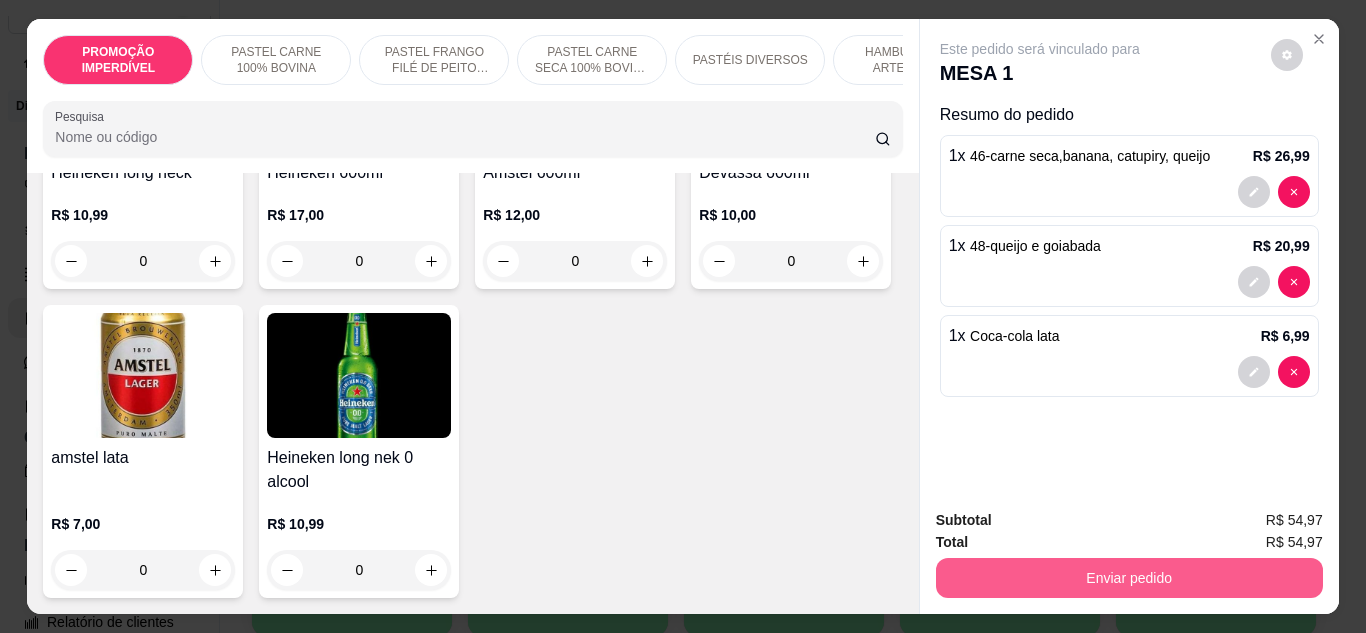 click on "Enviar pedido" at bounding box center (1129, 578) 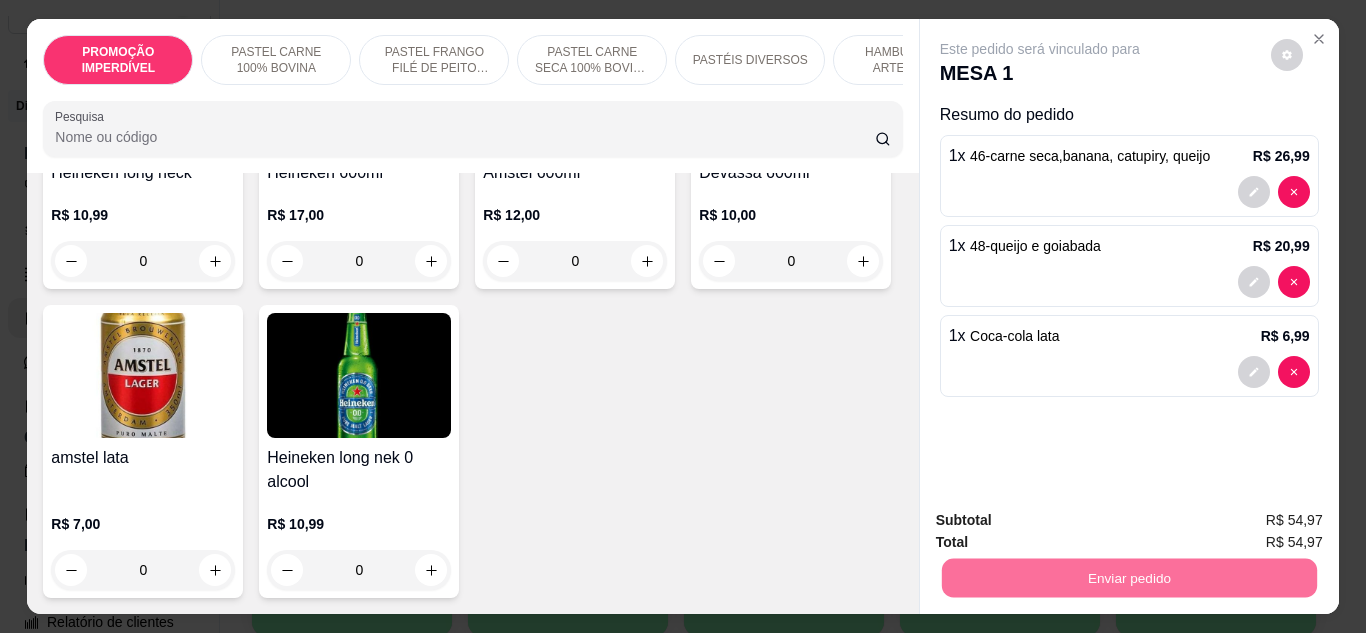 click on "Não registrar e enviar pedido" at bounding box center (1063, 521) 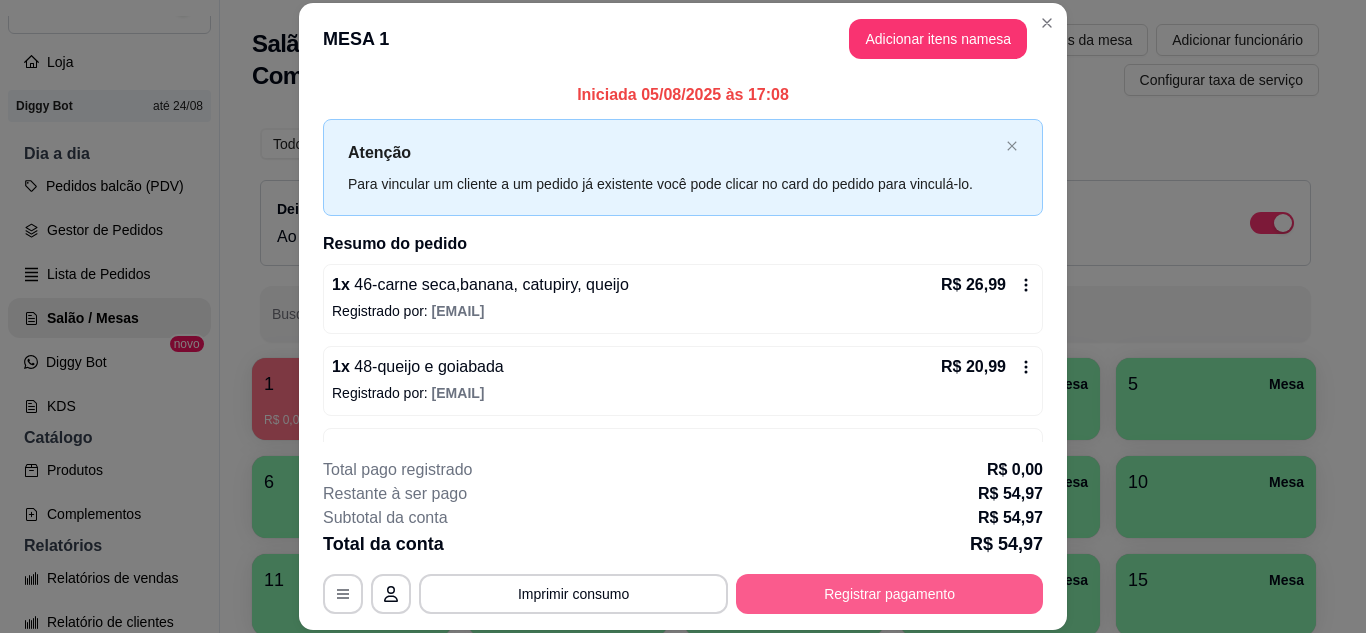 click on "Registrar pagamento" at bounding box center (889, 594) 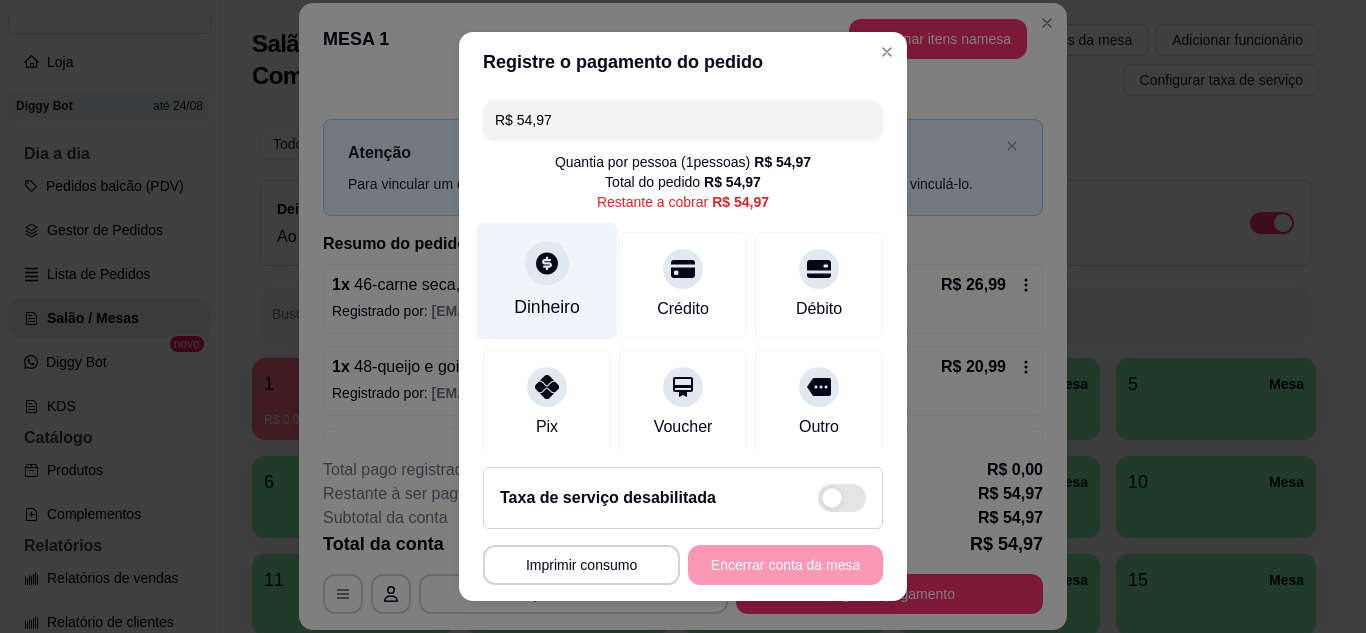 click at bounding box center [547, 263] 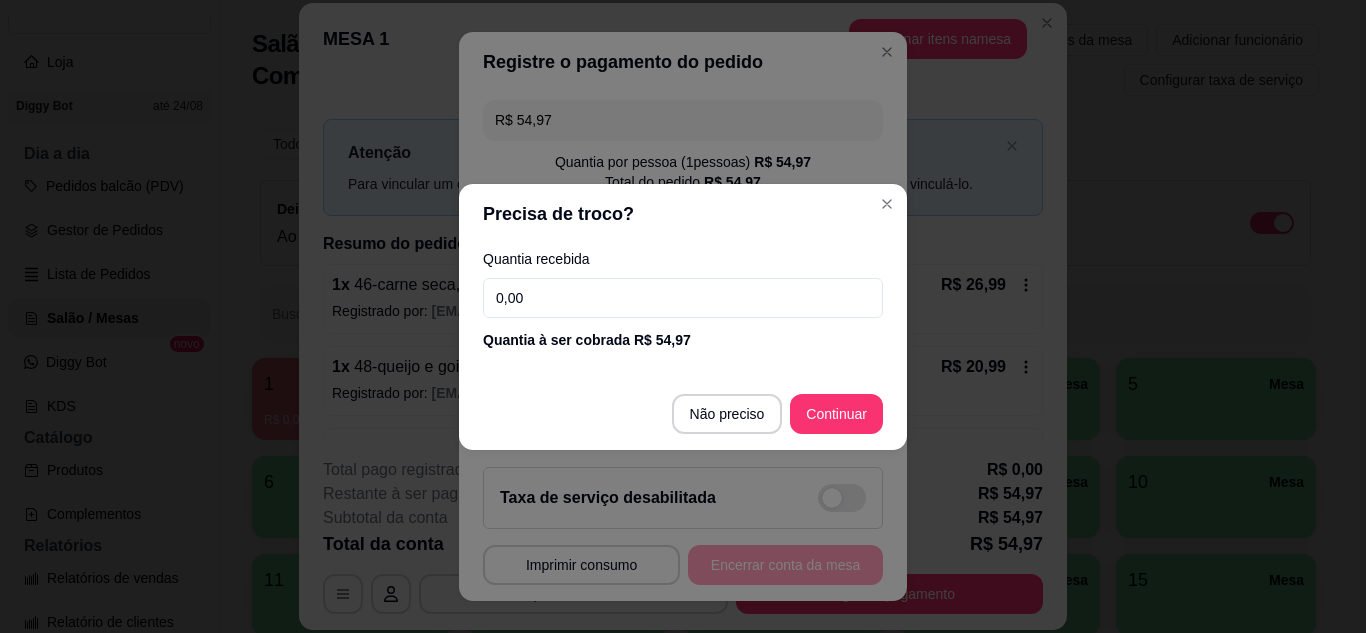 click on "0,00" at bounding box center [683, 298] 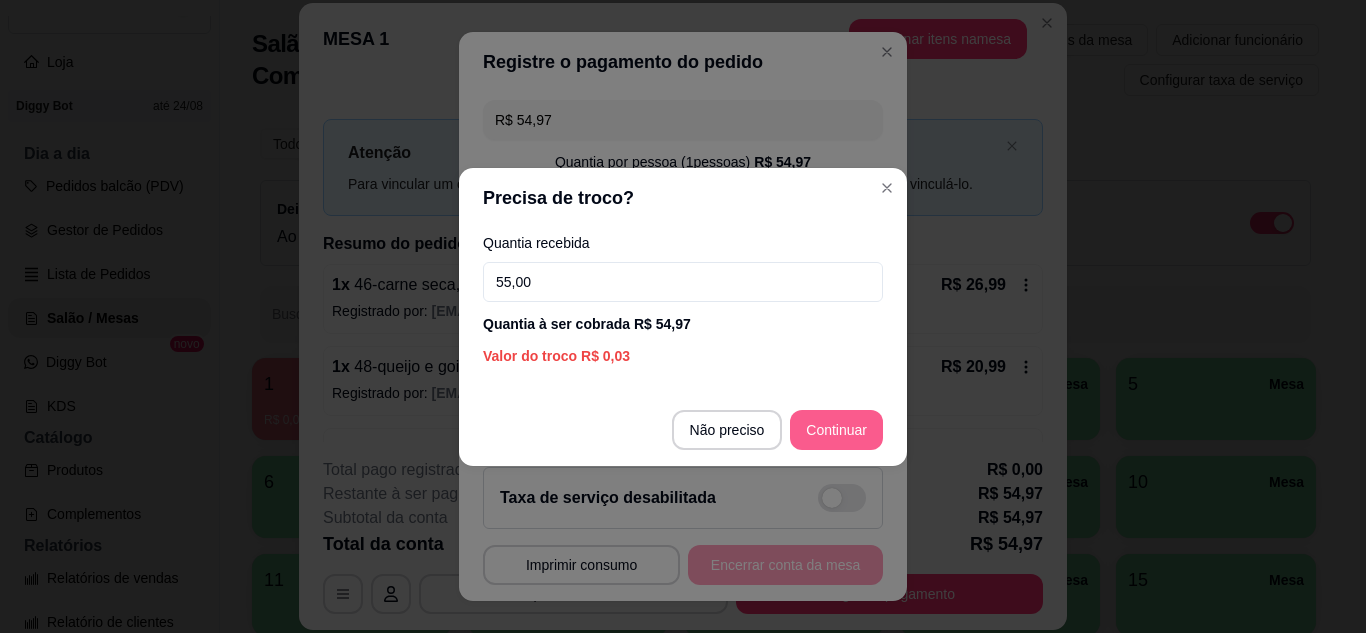 type on "55,00" 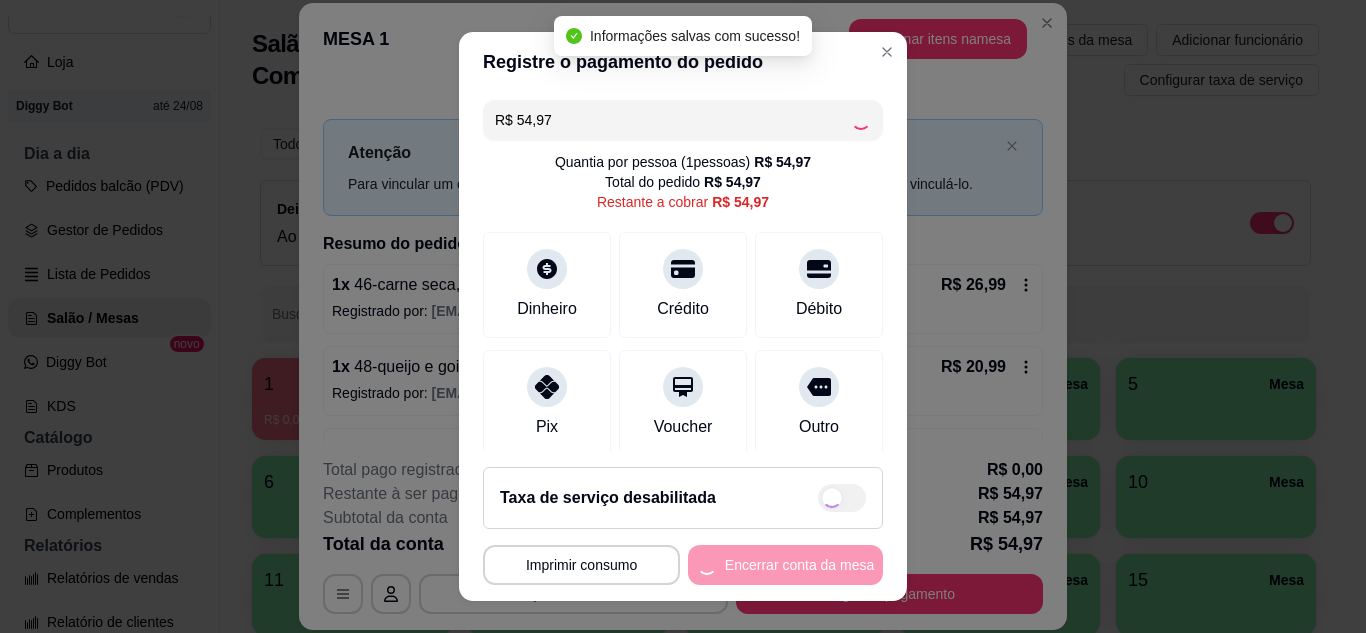 type on "R$ 0,00" 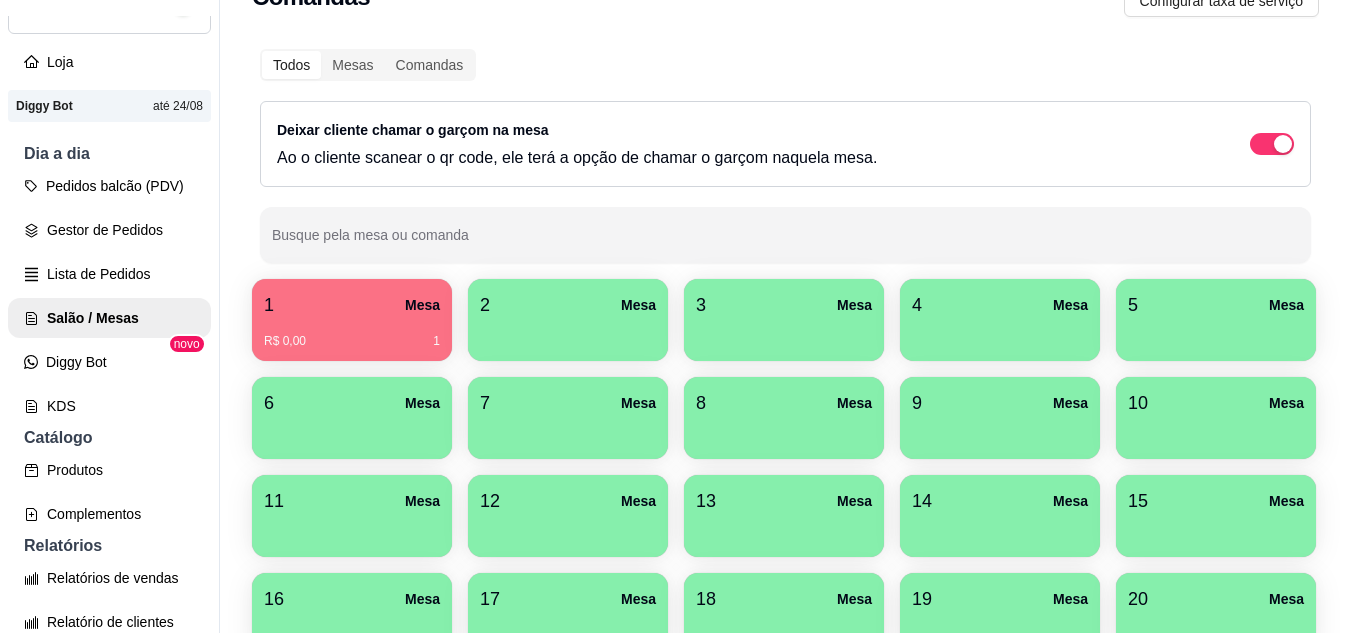 scroll, scrollTop: 100, scrollLeft: 0, axis: vertical 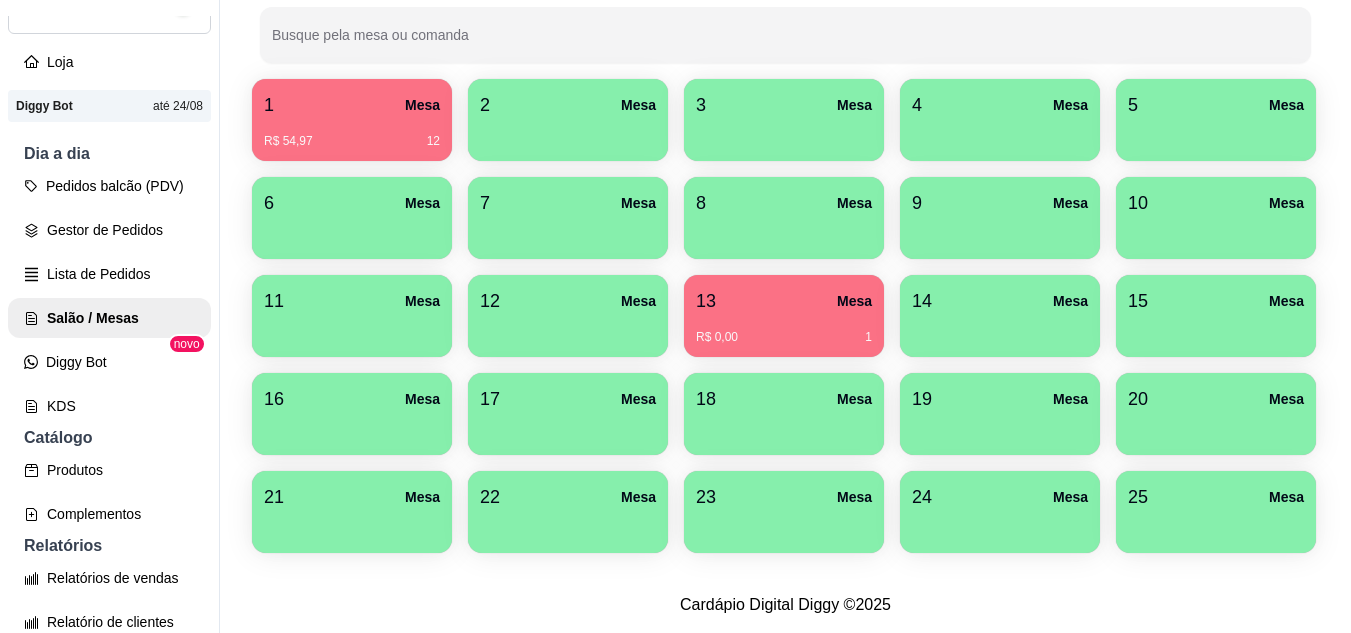 click on "Mesa" at bounding box center [422, 105] 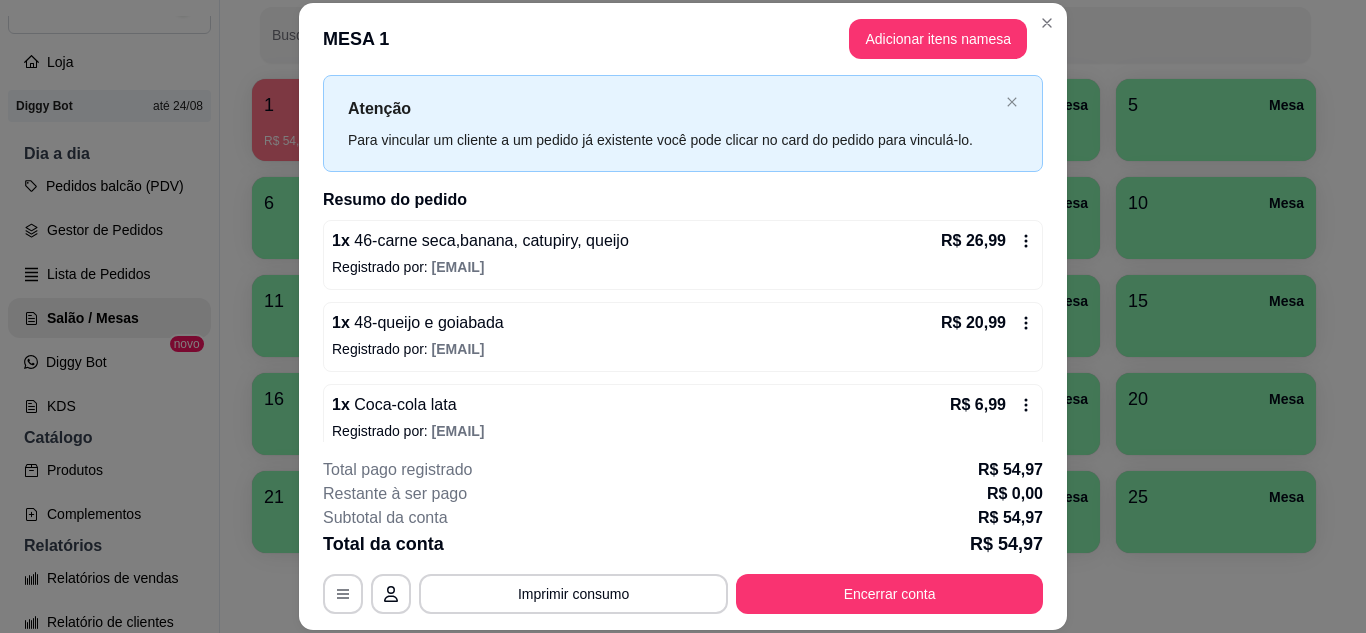 scroll, scrollTop: 64, scrollLeft: 0, axis: vertical 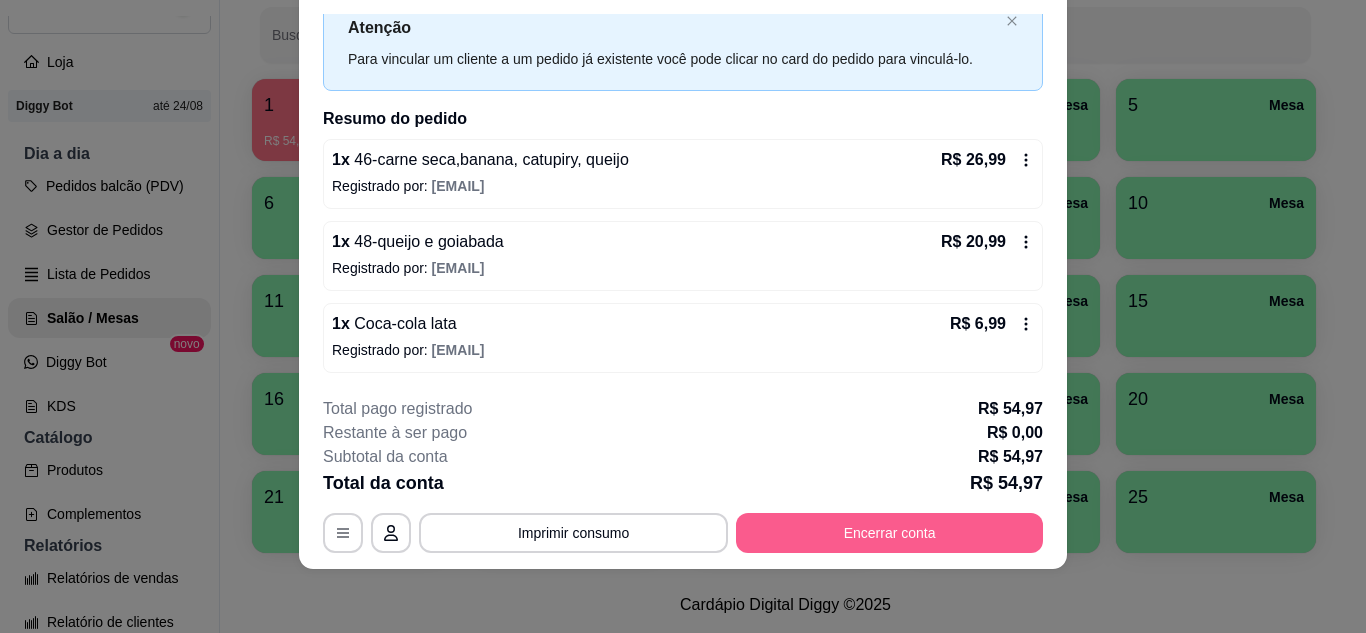 click on "Encerrar conta" at bounding box center (889, 533) 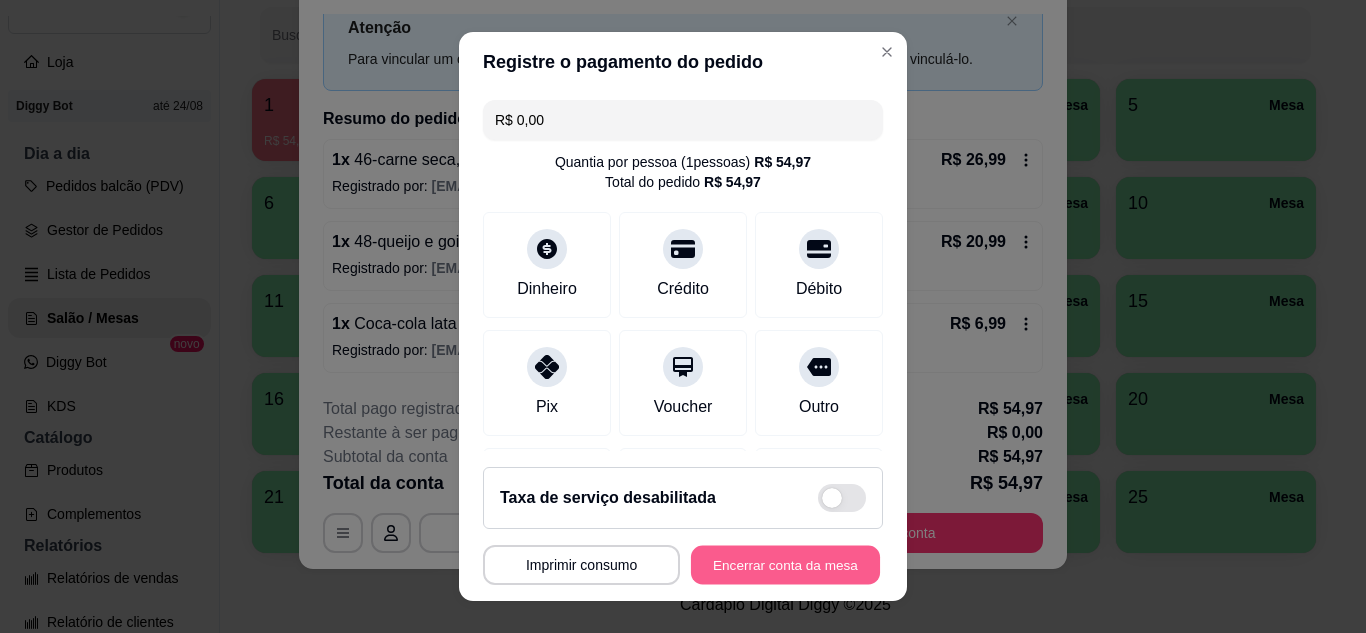 click on "Encerrar conta da mesa" at bounding box center [785, 565] 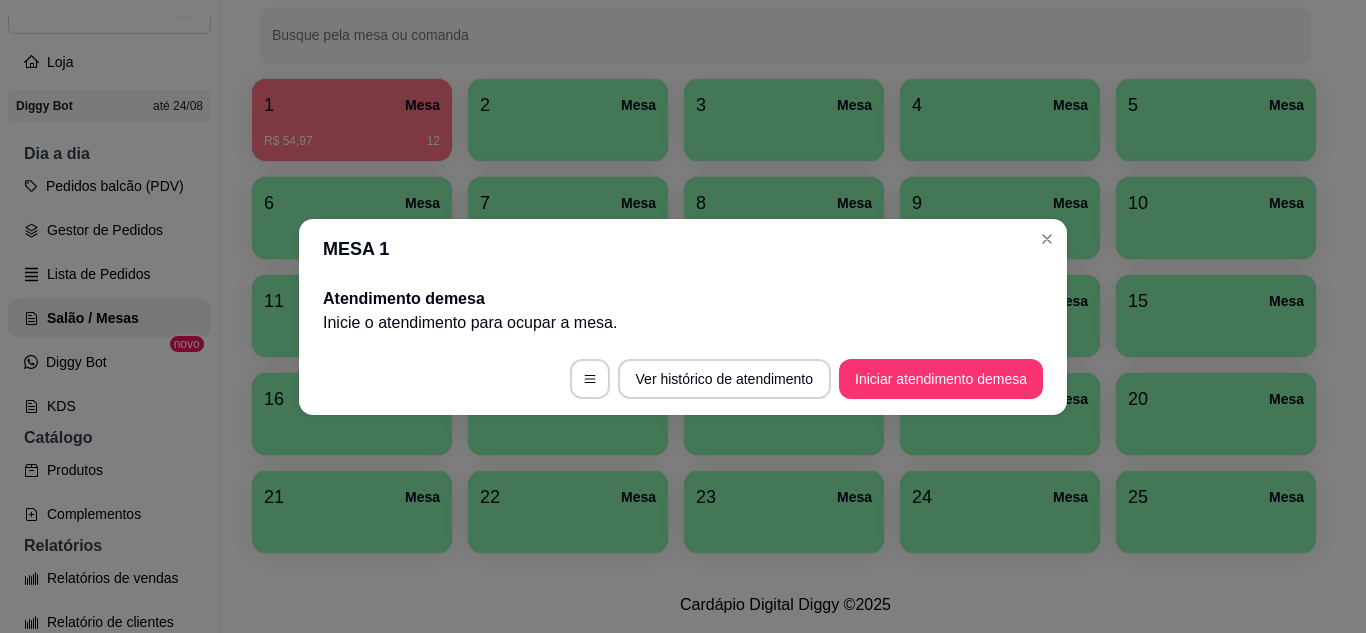 scroll, scrollTop: 0, scrollLeft: 0, axis: both 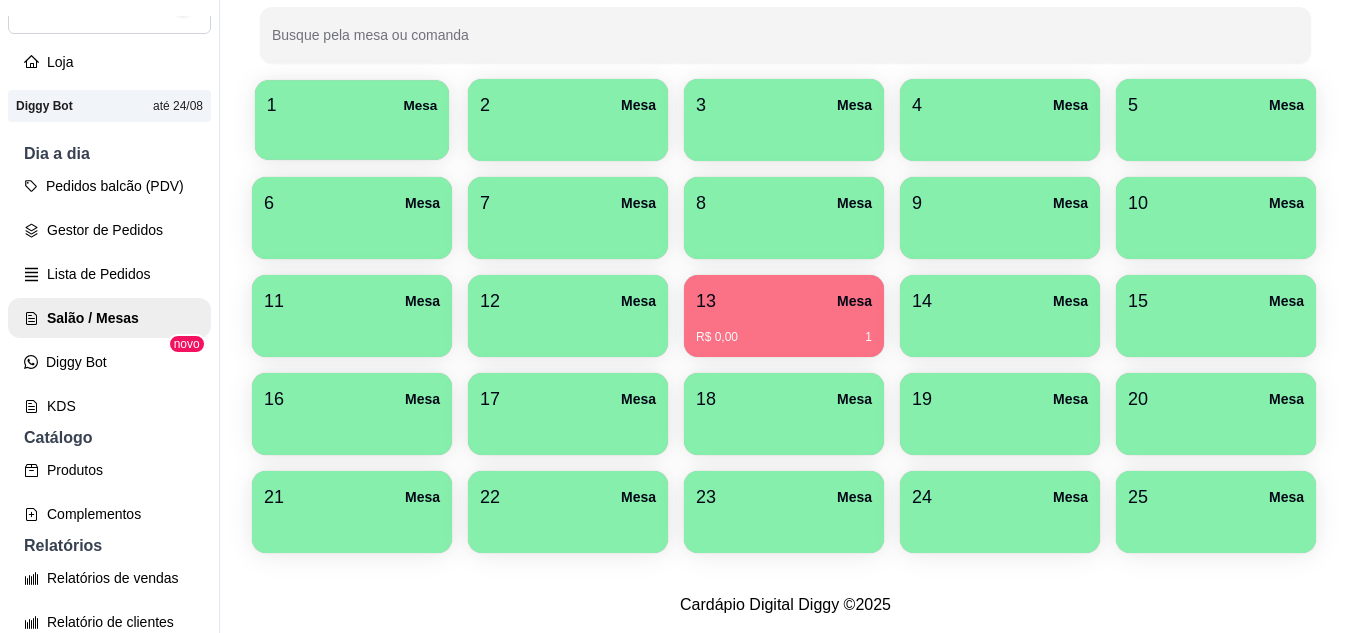 click on "1 Mesa" at bounding box center [352, 105] 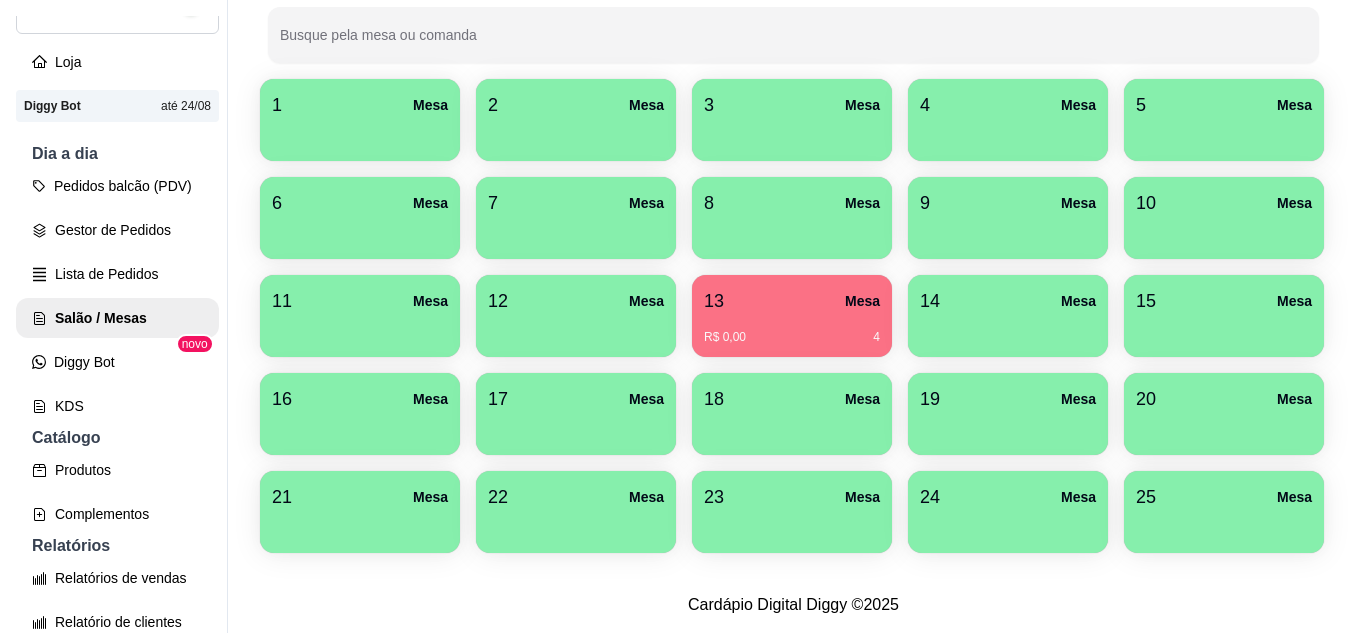scroll, scrollTop: 490, scrollLeft: 0, axis: vertical 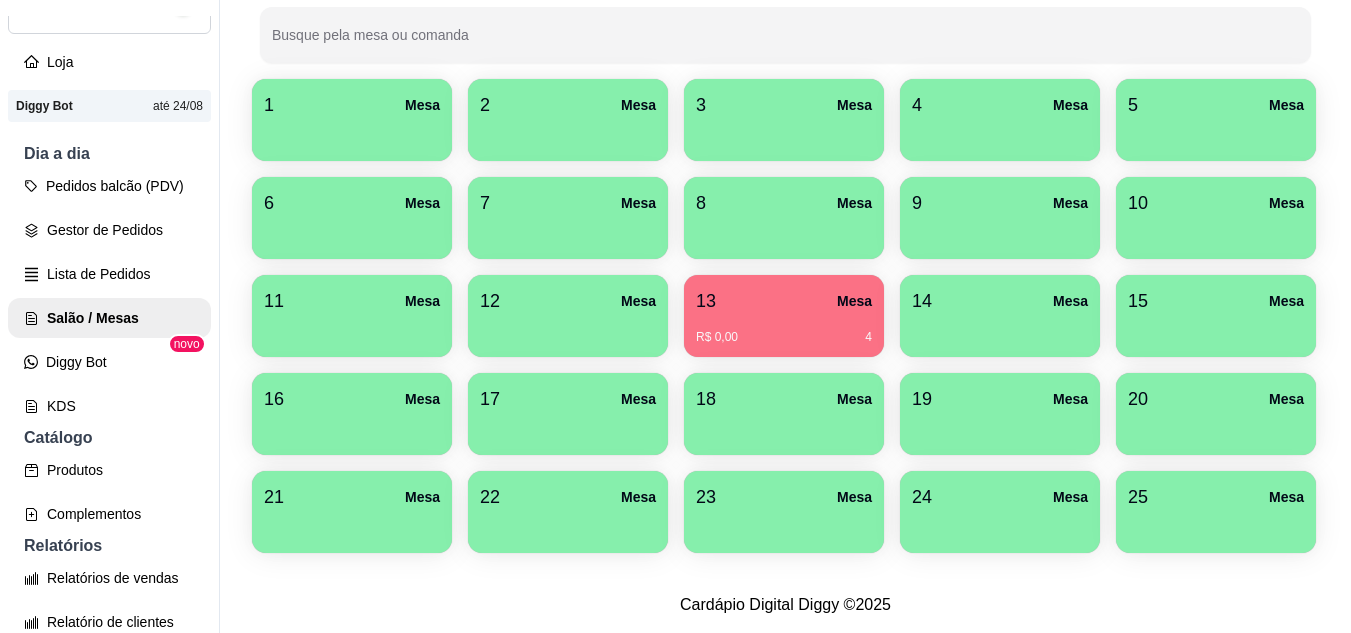 click at bounding box center [1216, 526] 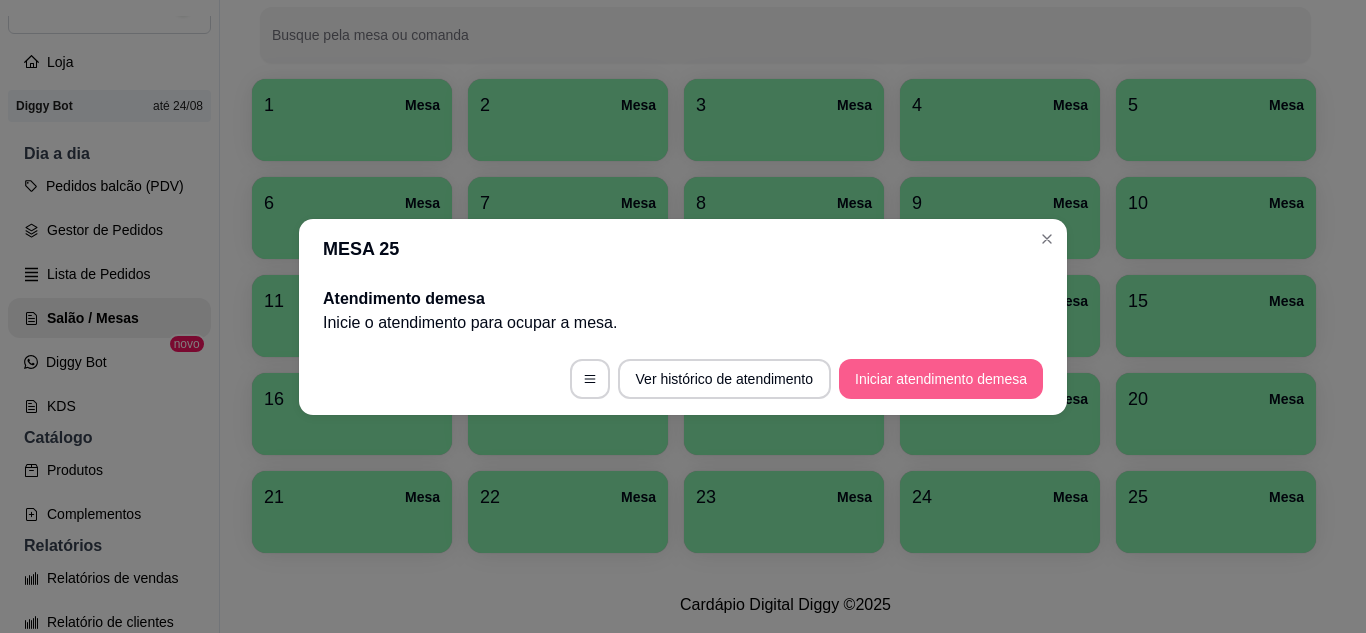 click on "Iniciar atendimento de  mesa" at bounding box center [941, 379] 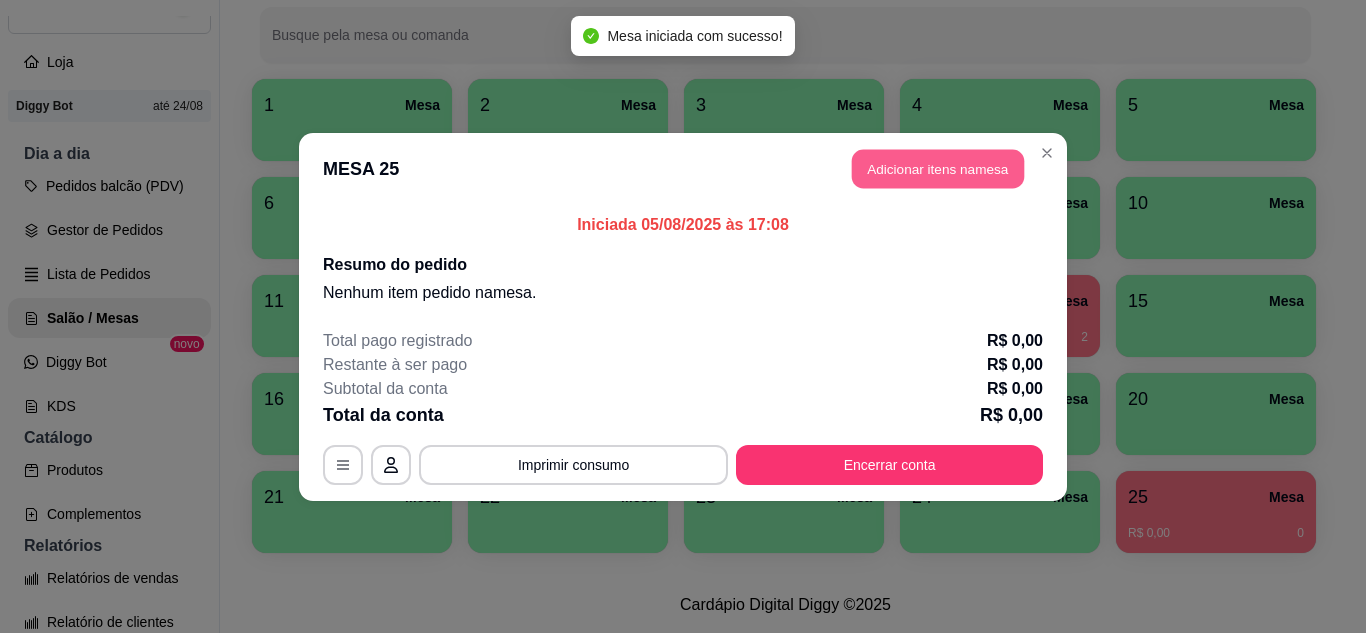 click on "Adicionar itens na  mesa" at bounding box center (938, 168) 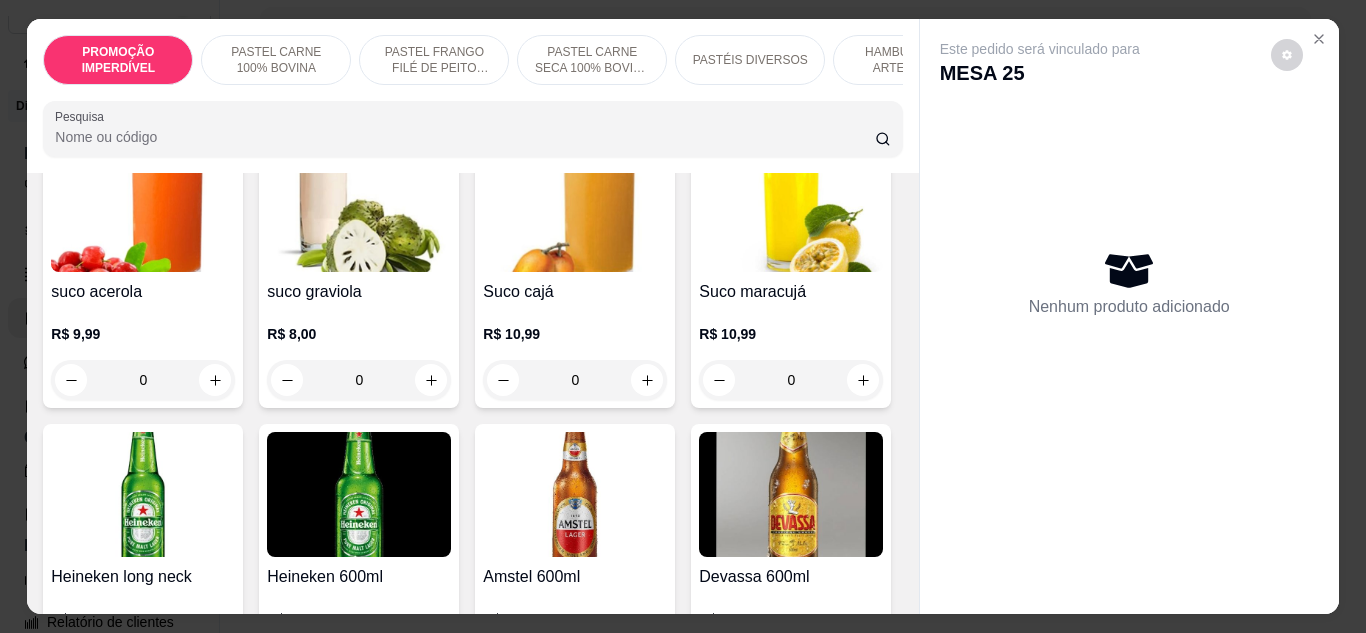 scroll, scrollTop: 7400, scrollLeft: 0, axis: vertical 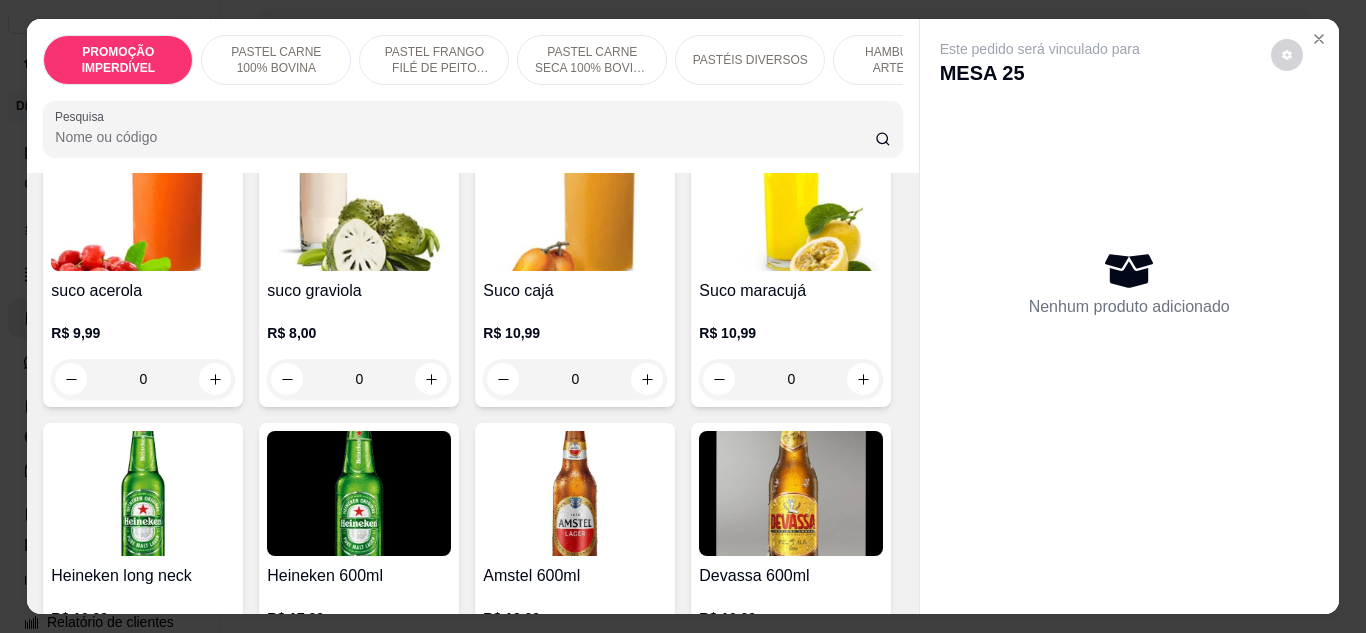 click on "0" at bounding box center (791, -1459) 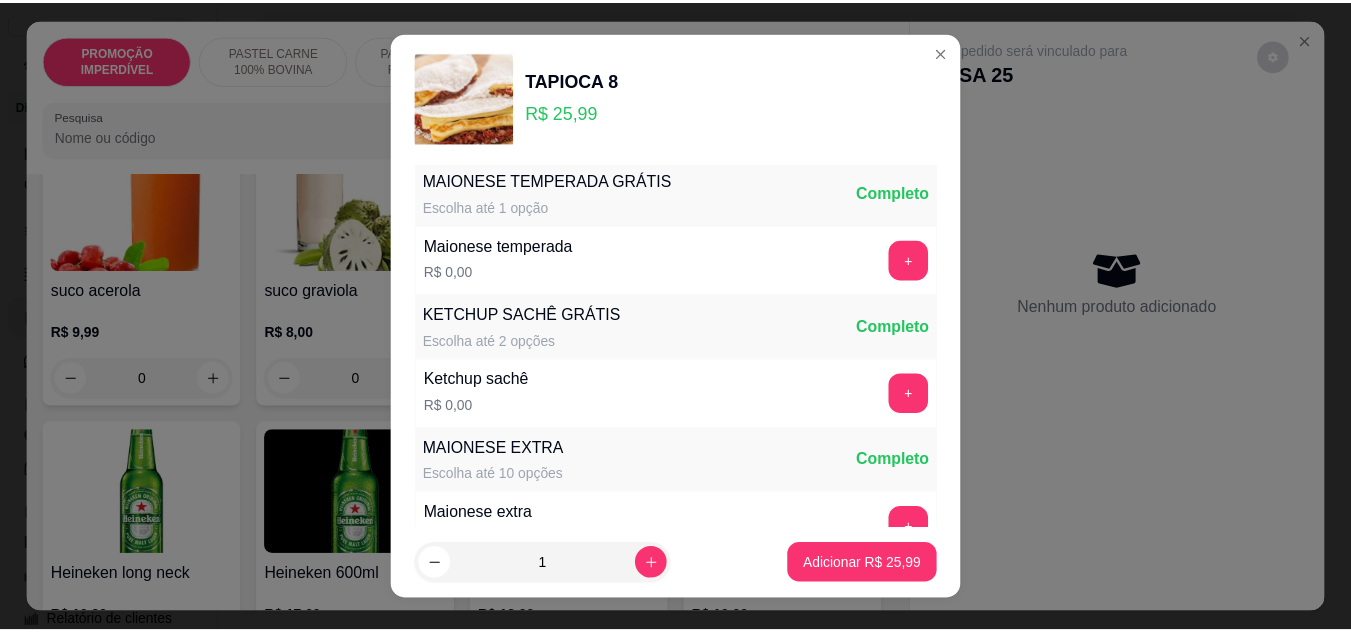 scroll, scrollTop: 1030, scrollLeft: 0, axis: vertical 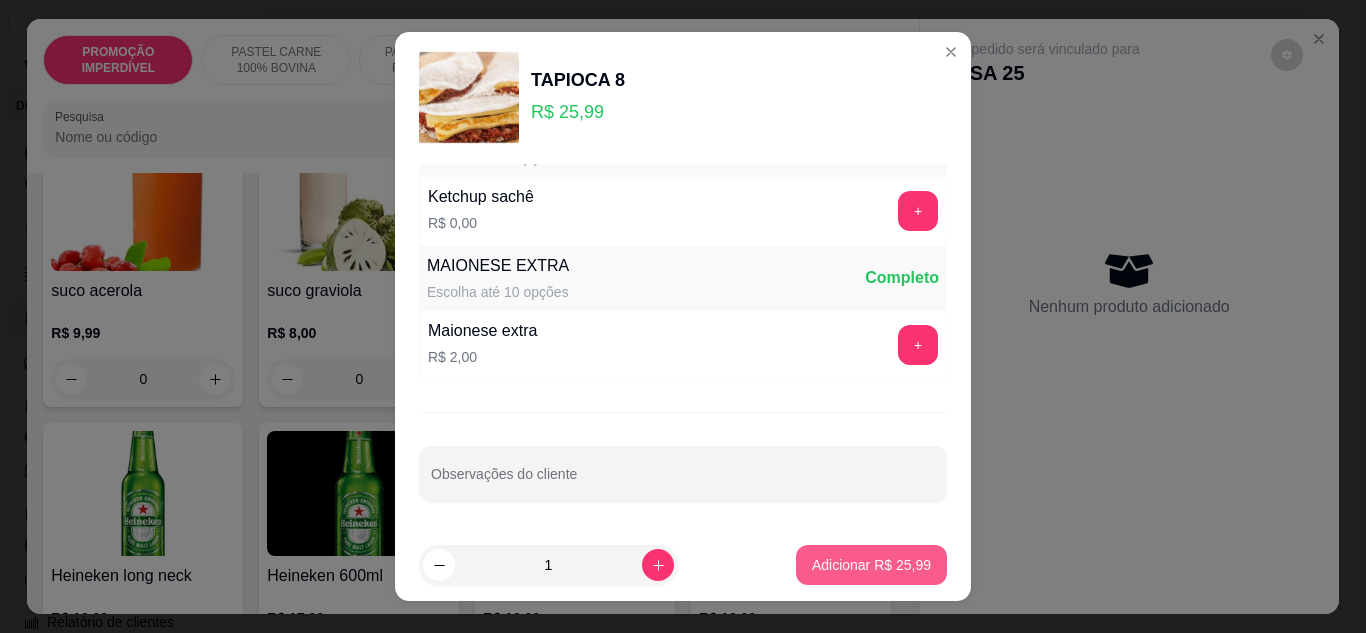 click on "Adicionar   R$ 25,99" at bounding box center [871, 565] 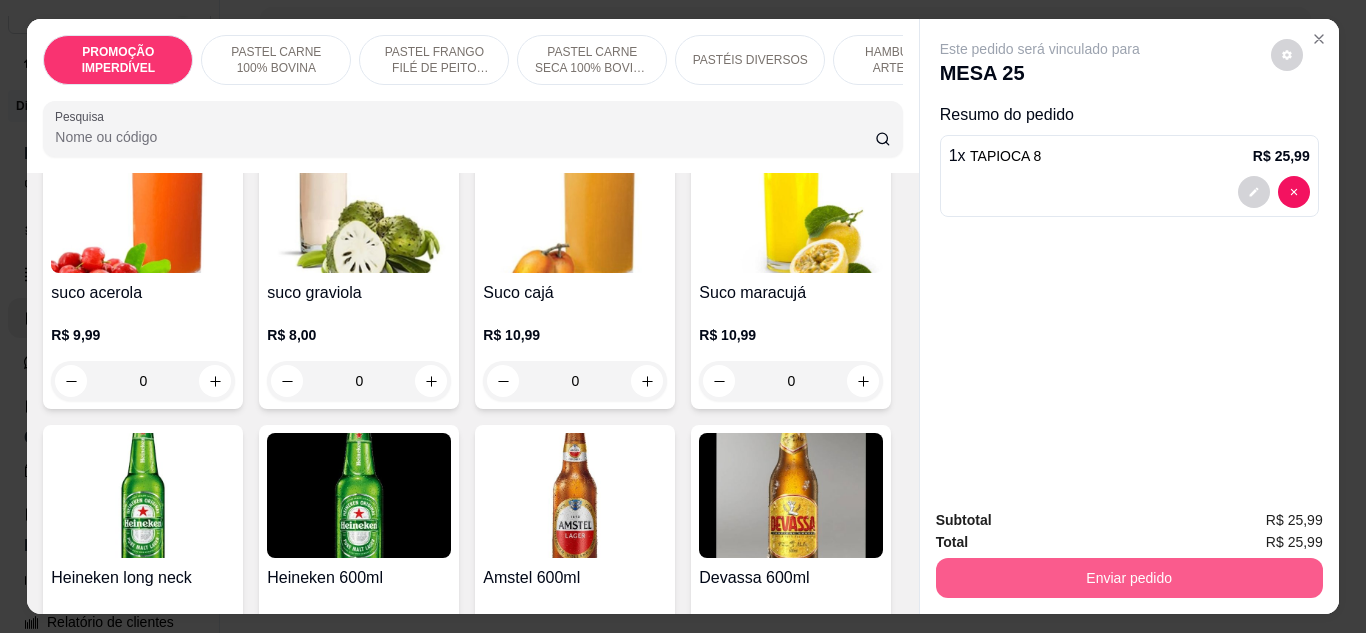 click on "Enviar pedido" at bounding box center (1129, 578) 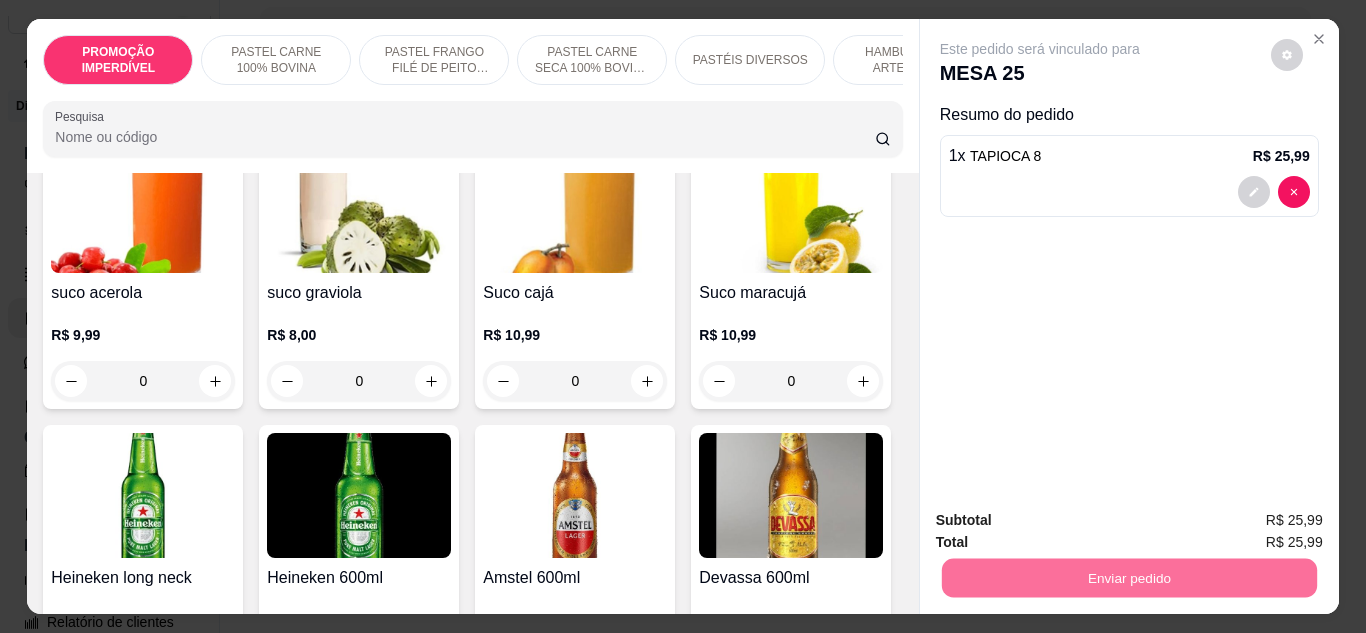 click on "Não registrar e enviar pedido" at bounding box center [1063, 522] 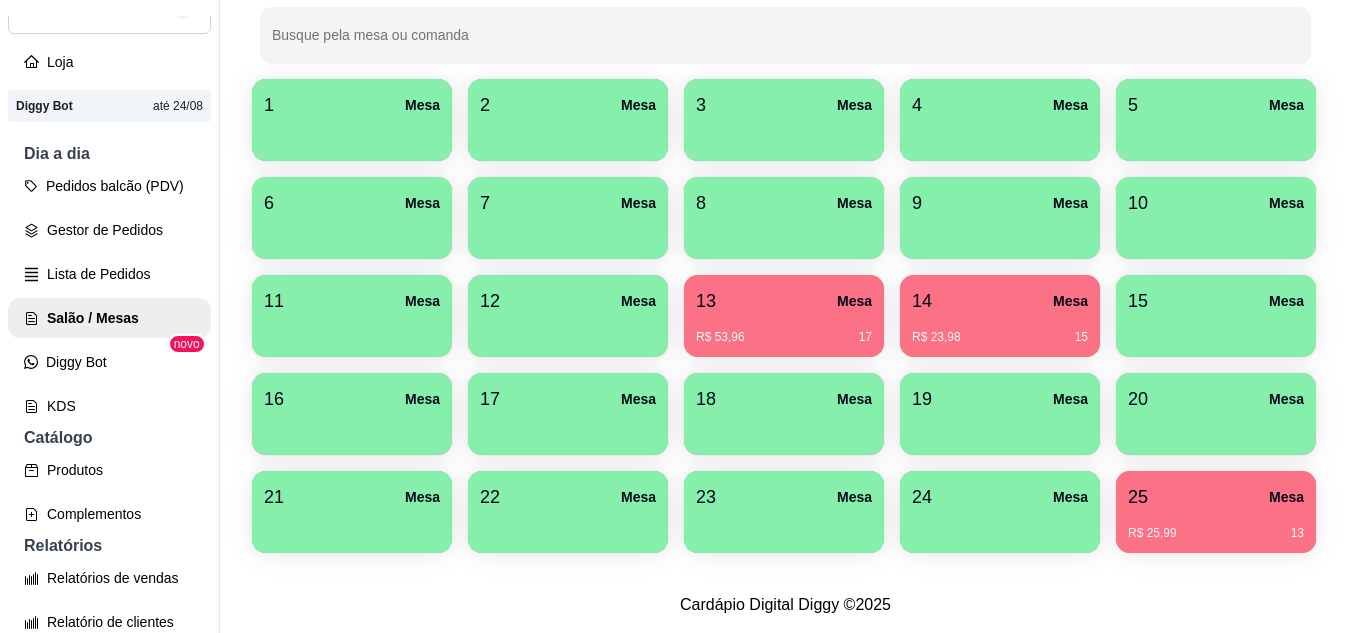 click on "Todos Mesas Comandas Deixar cliente chamar o garçom na mesa Ao o cliente scanear o qr code, ele terá a opção de chamar o garçom naquela mesa. Busque pela mesa ou comanda
1 Mesa 2 Mesa 3 Mesa 4 Mesa 5 Mesa 6 Mesa 7 Mesa 8 Mesa 9 Mesa 10 Mesa 11 Mesa 12 Mesa 13 Mesa R$ 53,96 17 14 Mesa R$ 23,98 15 15 Mesa 16 Mesa 17 Mesa 18 Mesa 19 Mesa 20 Mesa 21 Mesa 22 Mesa 23 Mesa 24 Mesa 25 Mesa R$ 25,99 13" at bounding box center [785, 203] 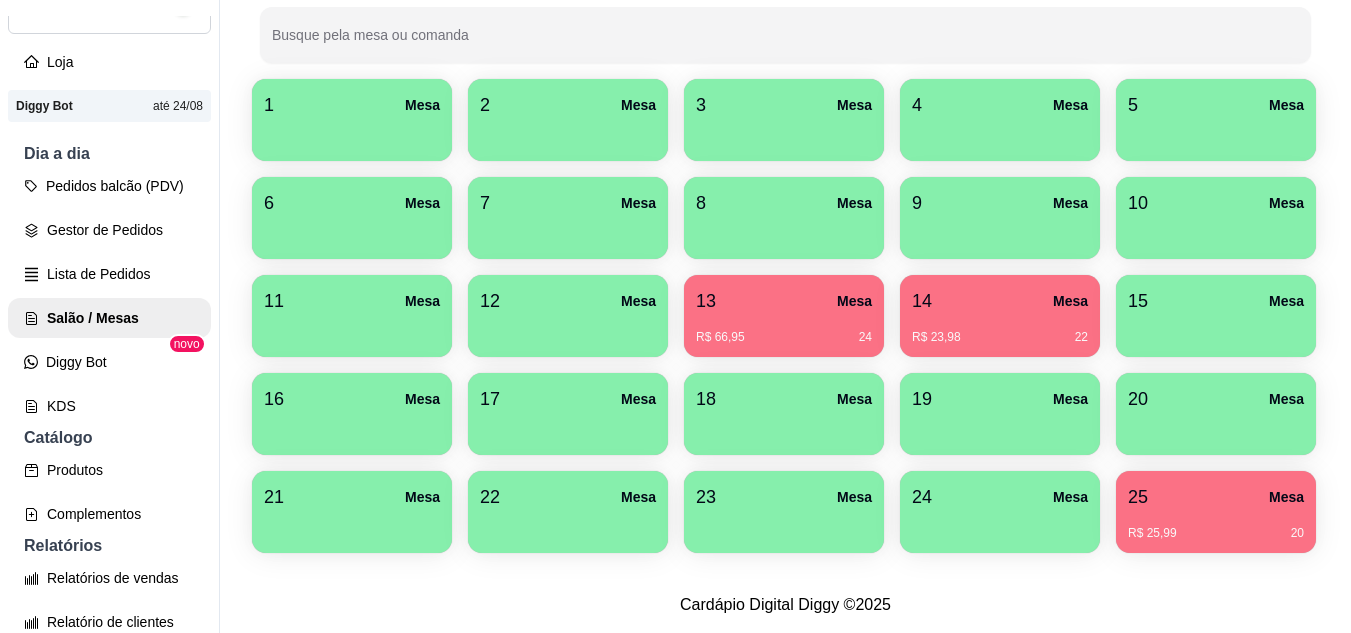 click on "R$ 25,99 20" at bounding box center (1216, 526) 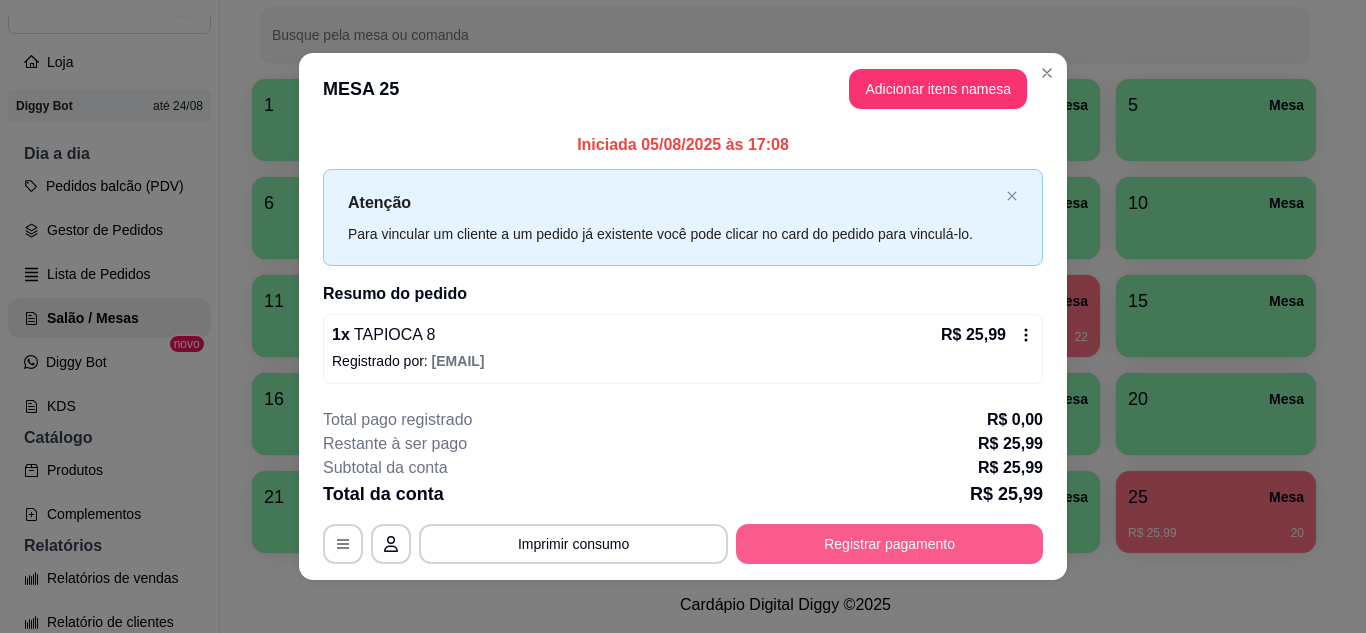 click on "Registrar pagamento" at bounding box center (889, 544) 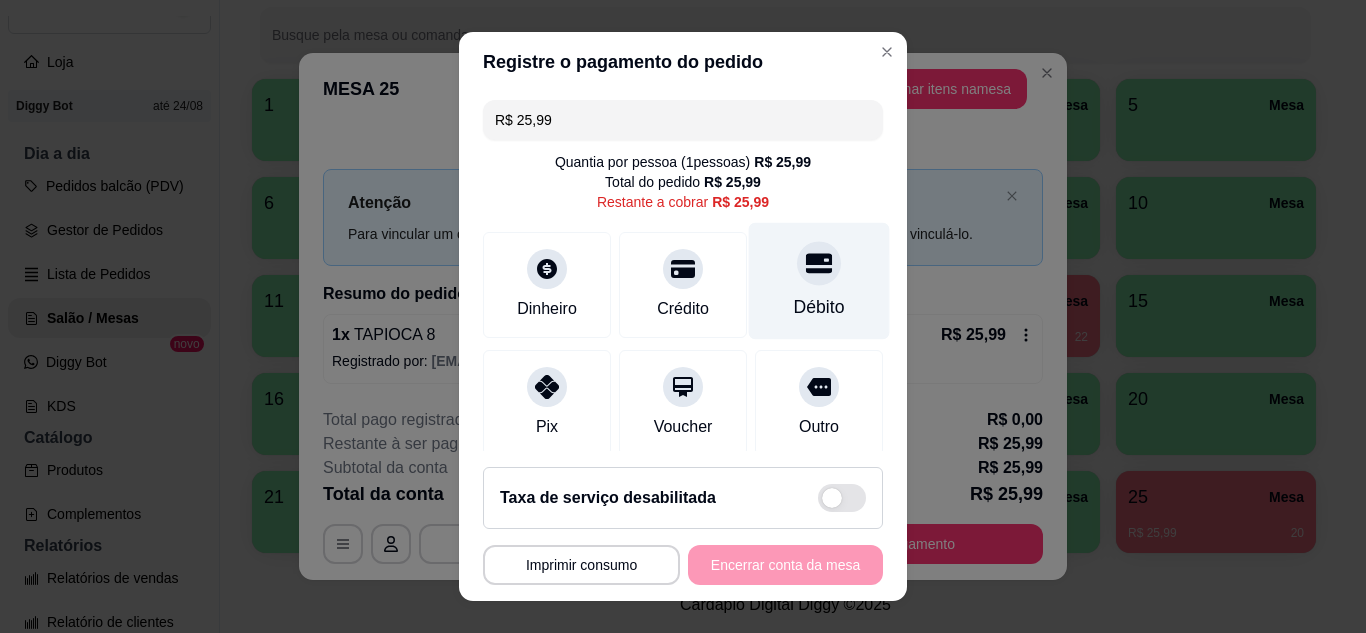 click at bounding box center (819, 263) 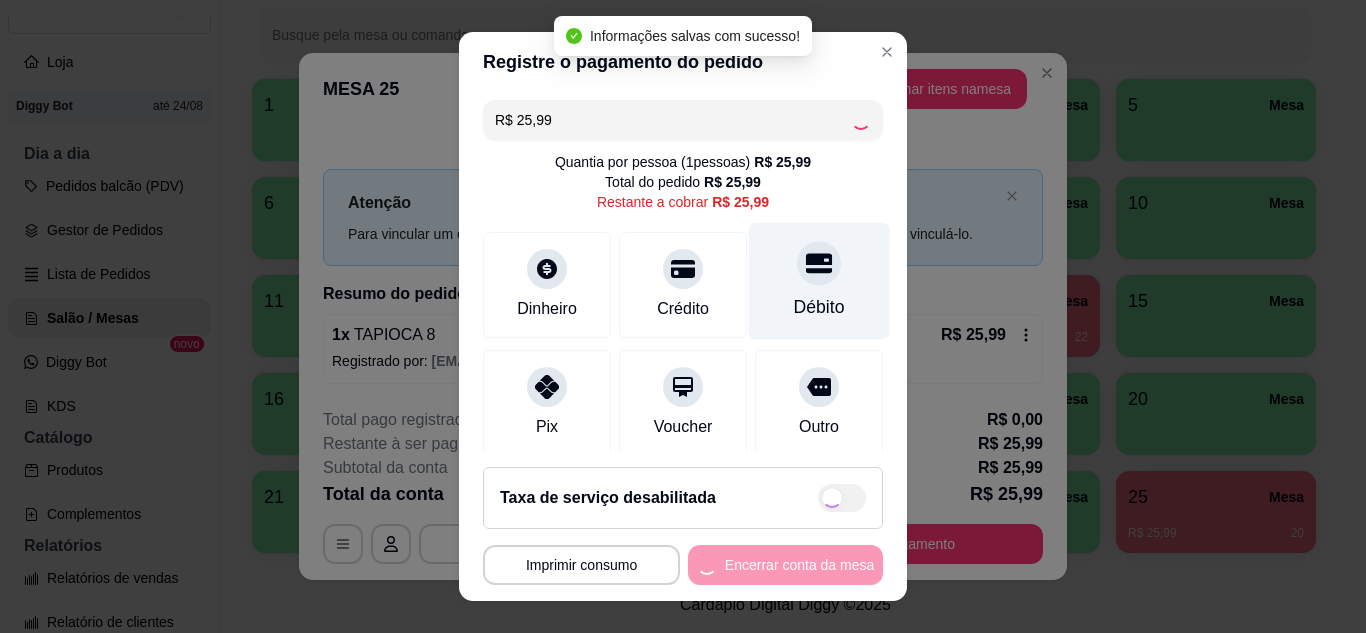 type on "R$ 0,00" 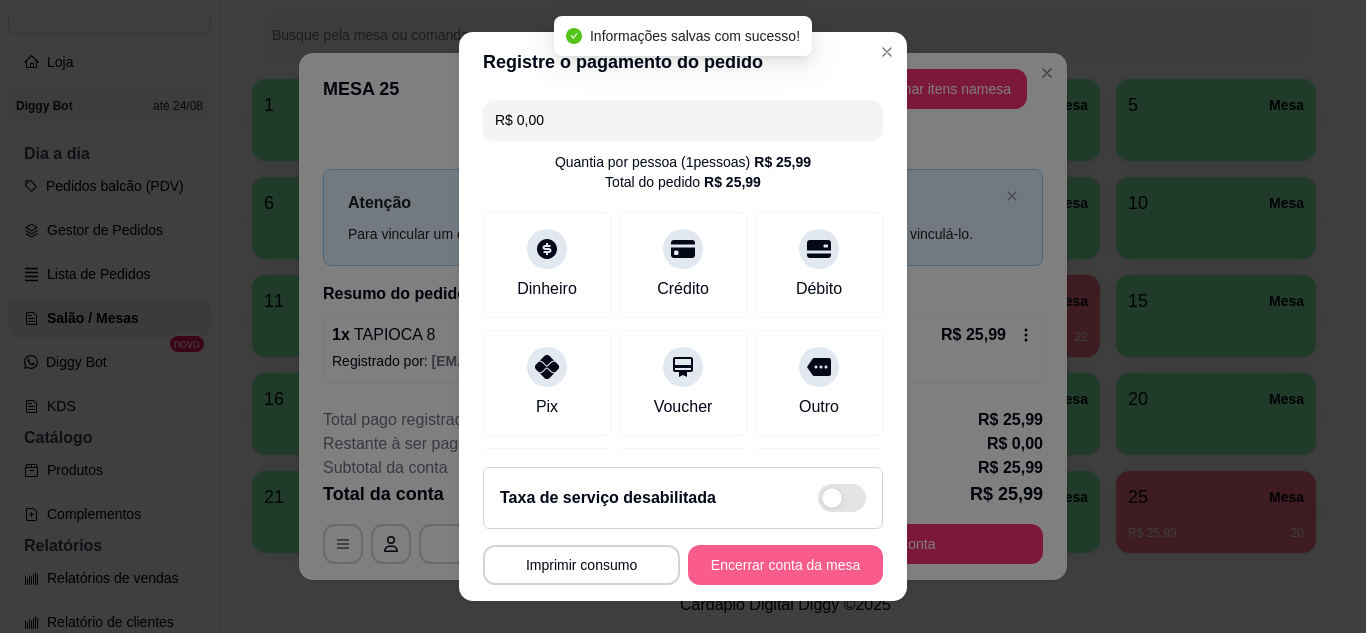 click on "Encerrar conta da mesa" at bounding box center (785, 565) 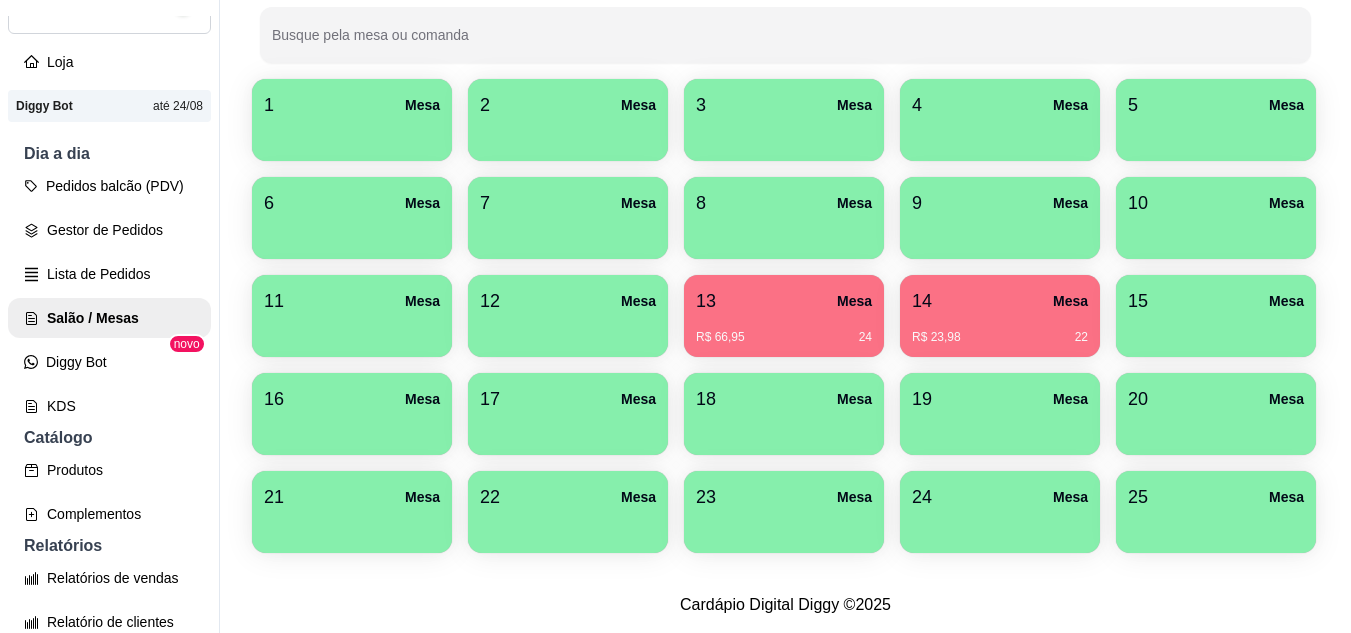 click on "13 Mesa" at bounding box center [784, 301] 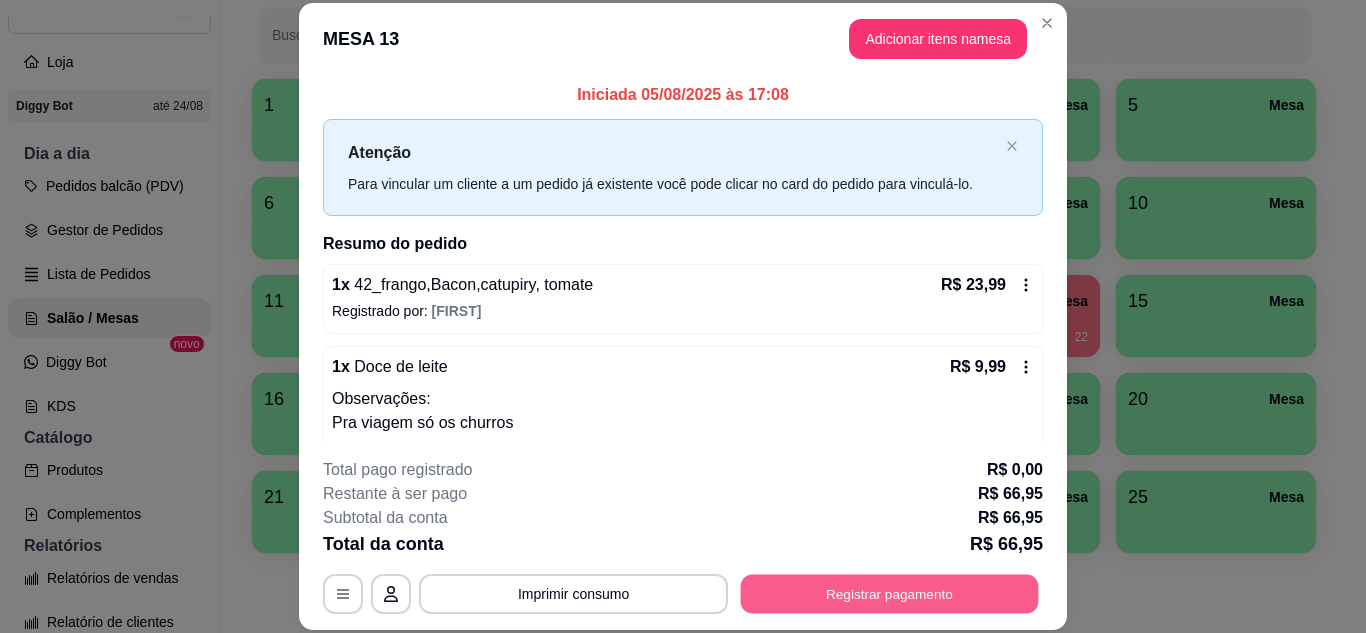 click on "Registrar pagamento" at bounding box center (890, 593) 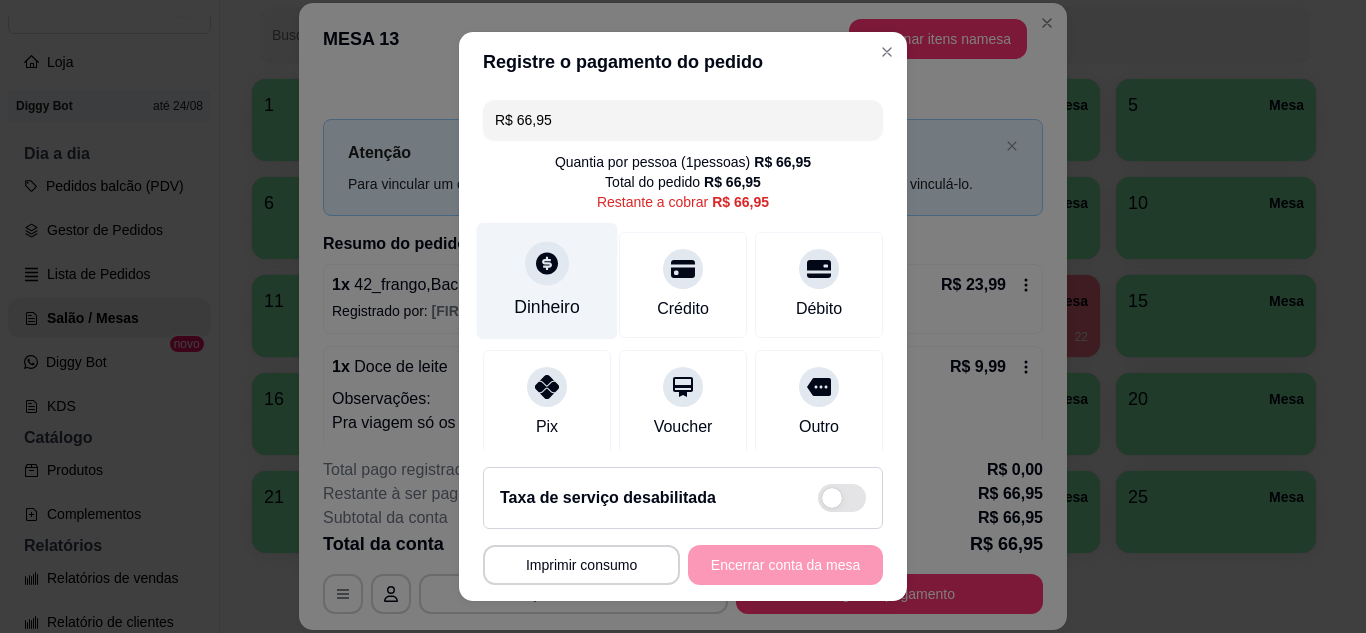 click at bounding box center (547, 263) 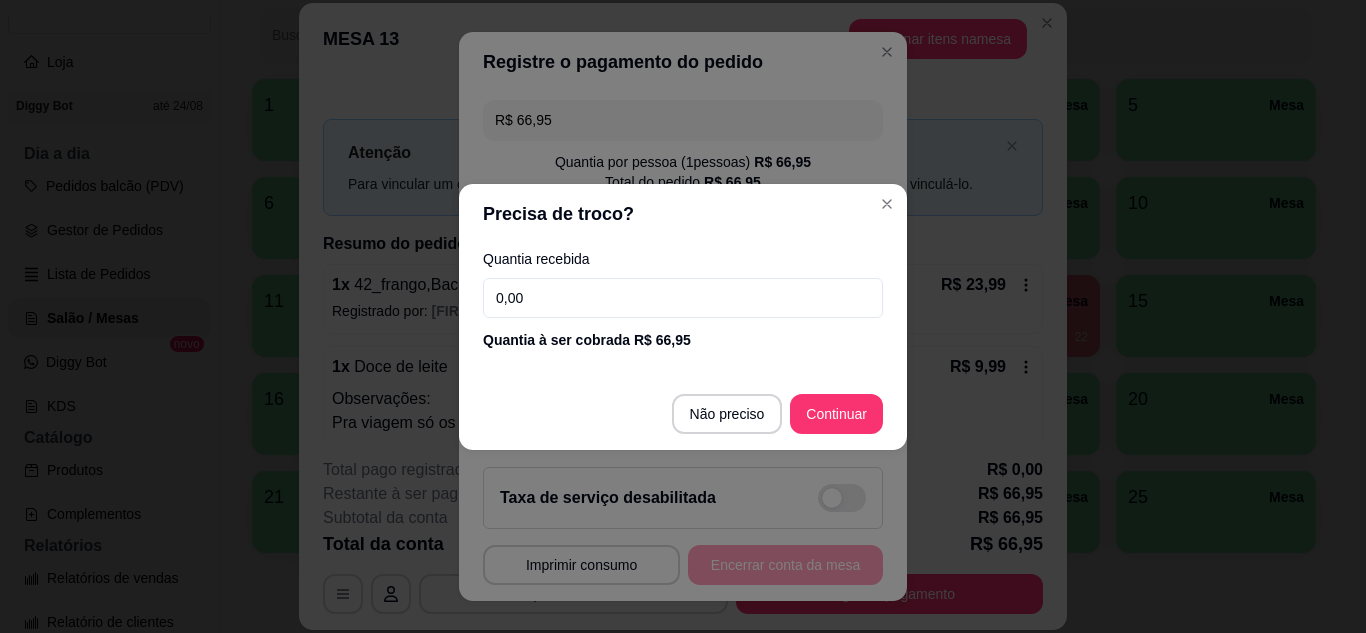 click on "0,00" at bounding box center (683, 298) 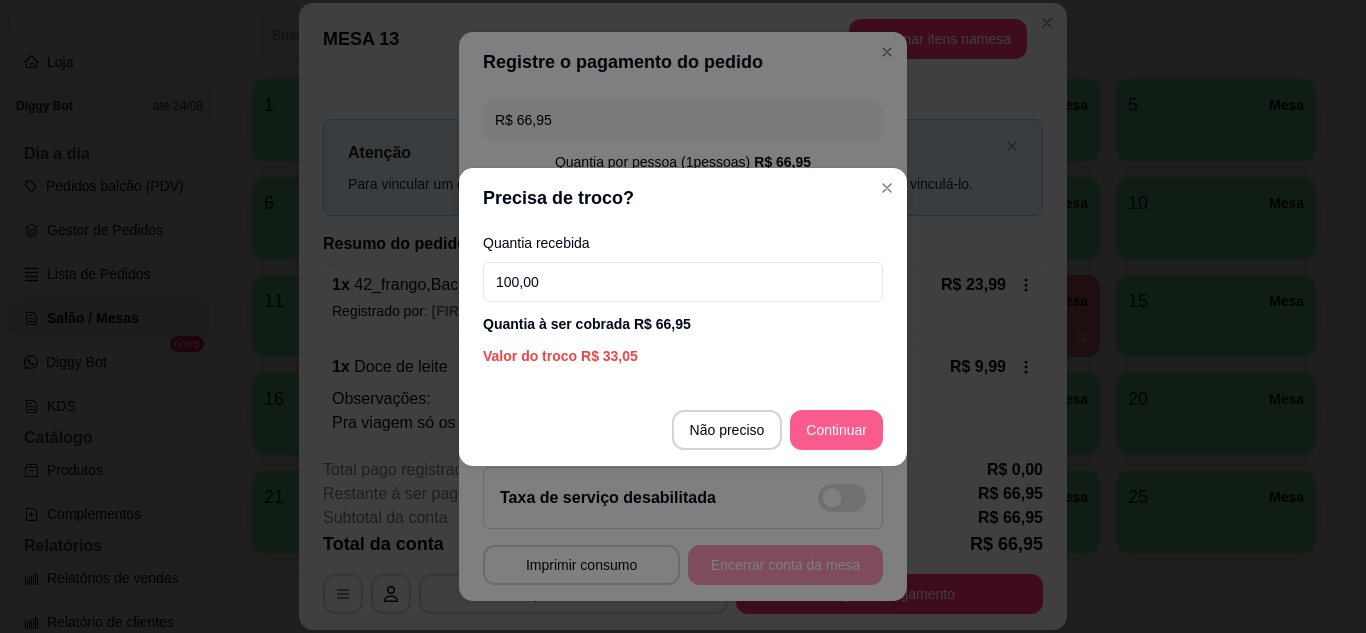 type on "100,00" 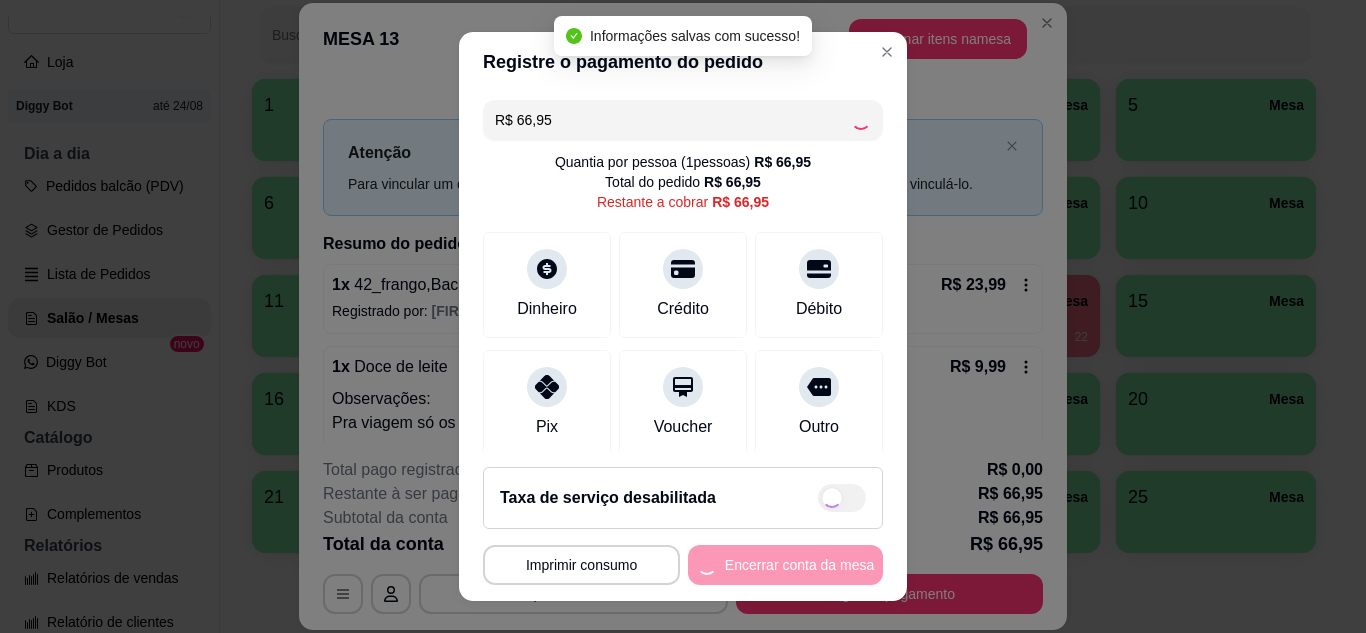 type on "R$ 0,00" 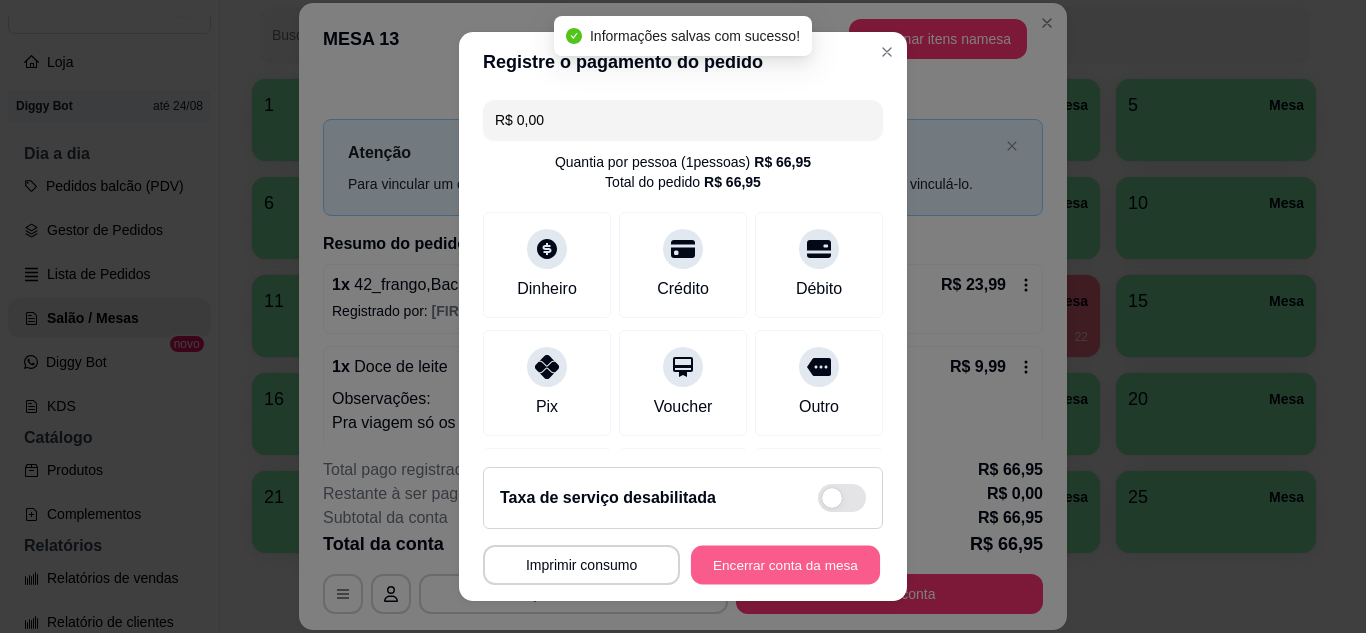 click on "Encerrar conta da mesa" at bounding box center [785, 565] 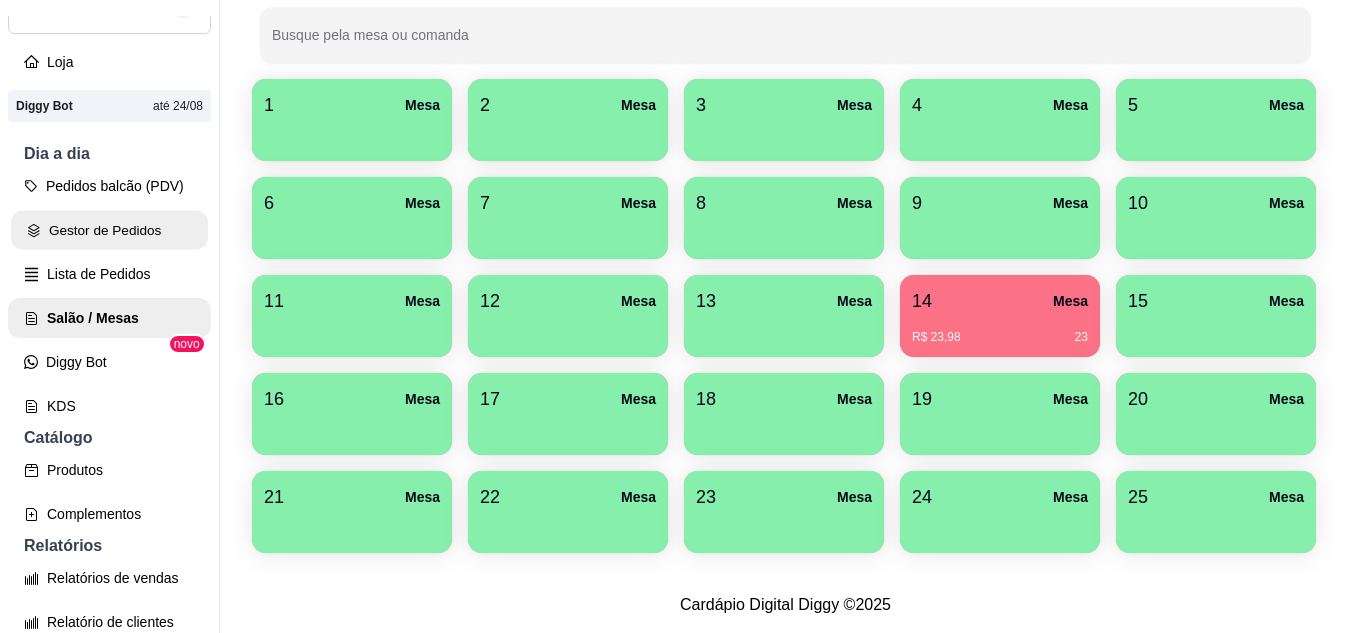 click on "Gestor de Pedidos" at bounding box center (109, 230) 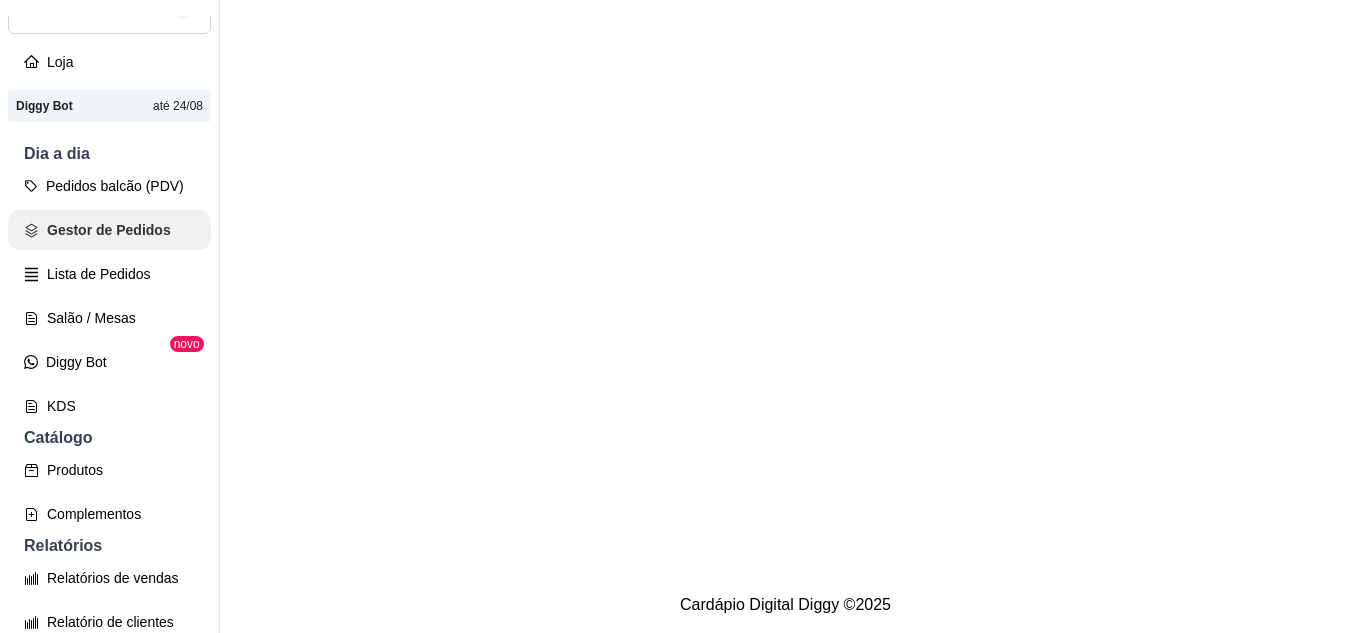 scroll, scrollTop: 0, scrollLeft: 0, axis: both 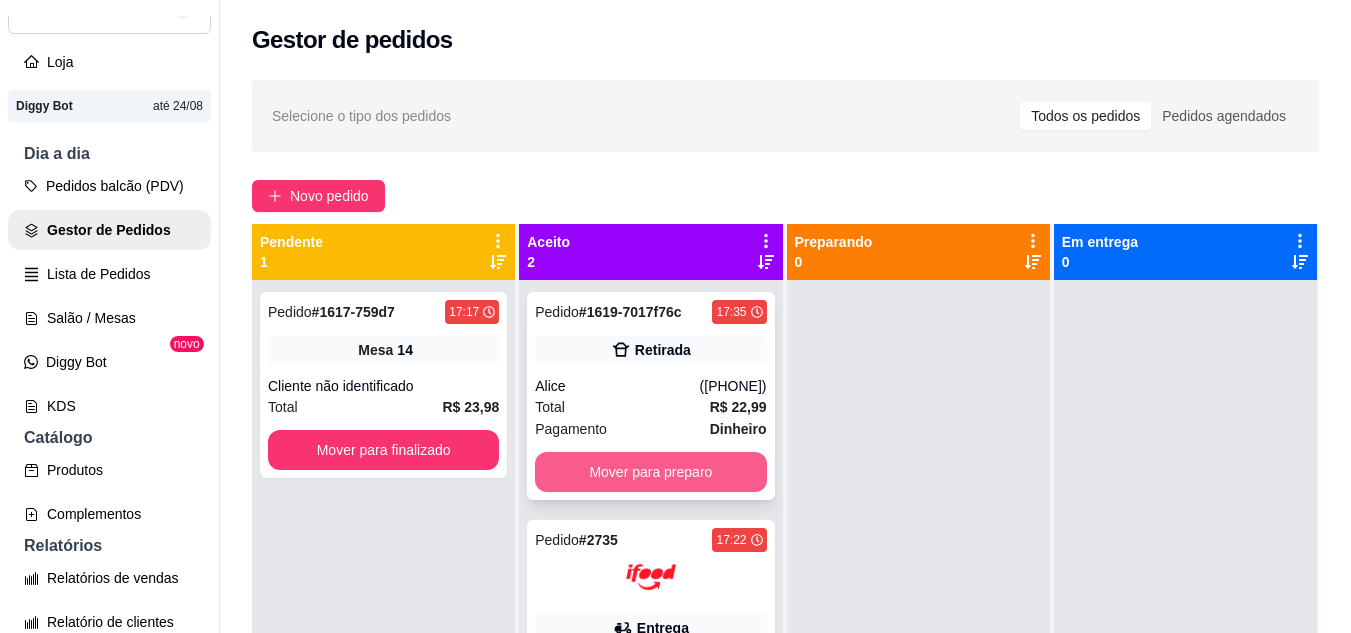 click on "Mover para preparo" at bounding box center (650, 472) 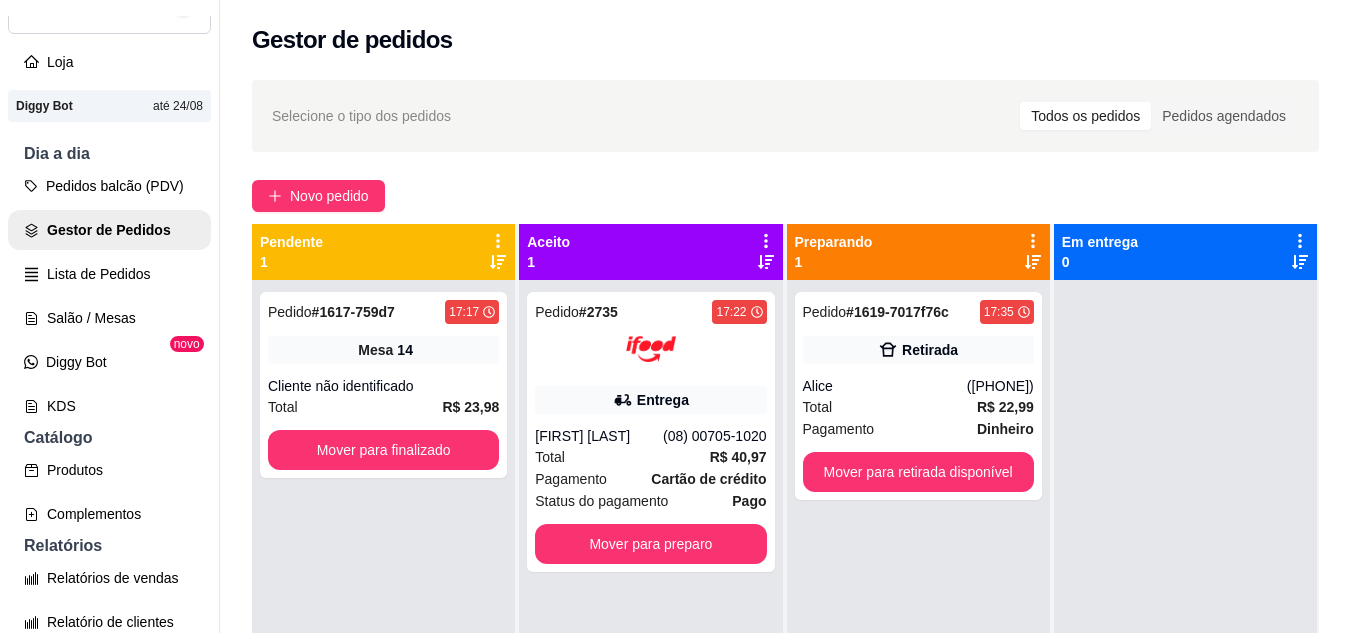 scroll, scrollTop: 56, scrollLeft: 0, axis: vertical 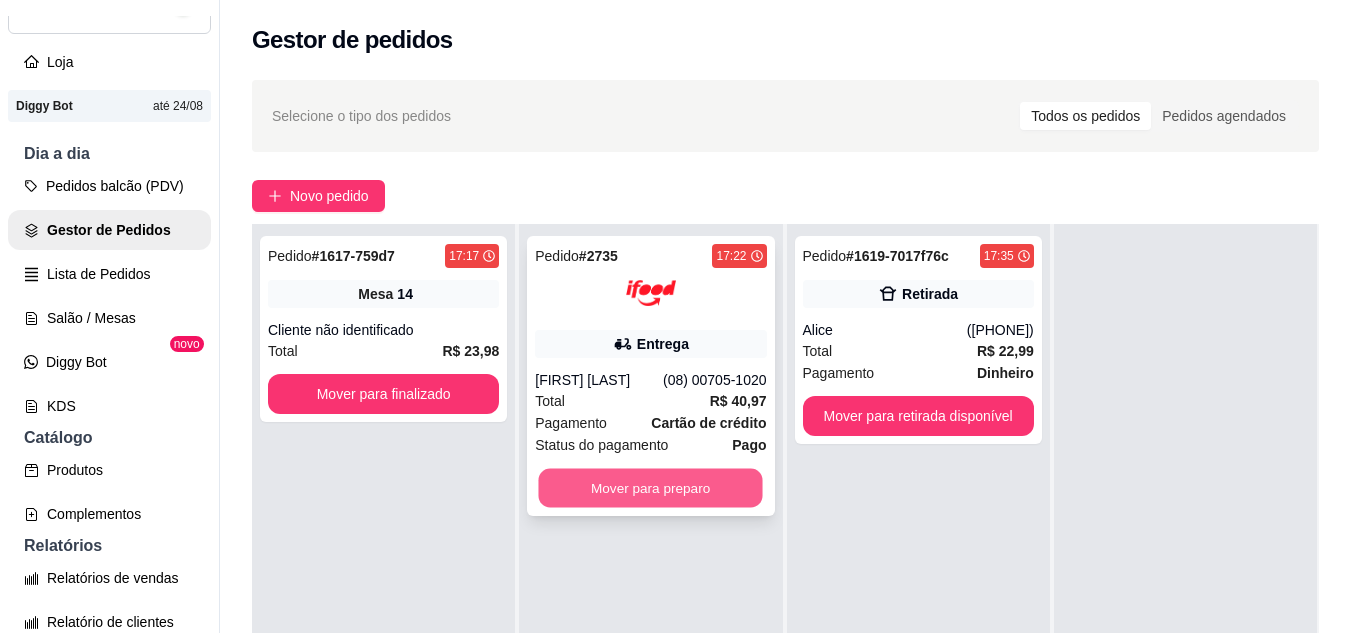 click on "Mover para preparo" at bounding box center (651, 488) 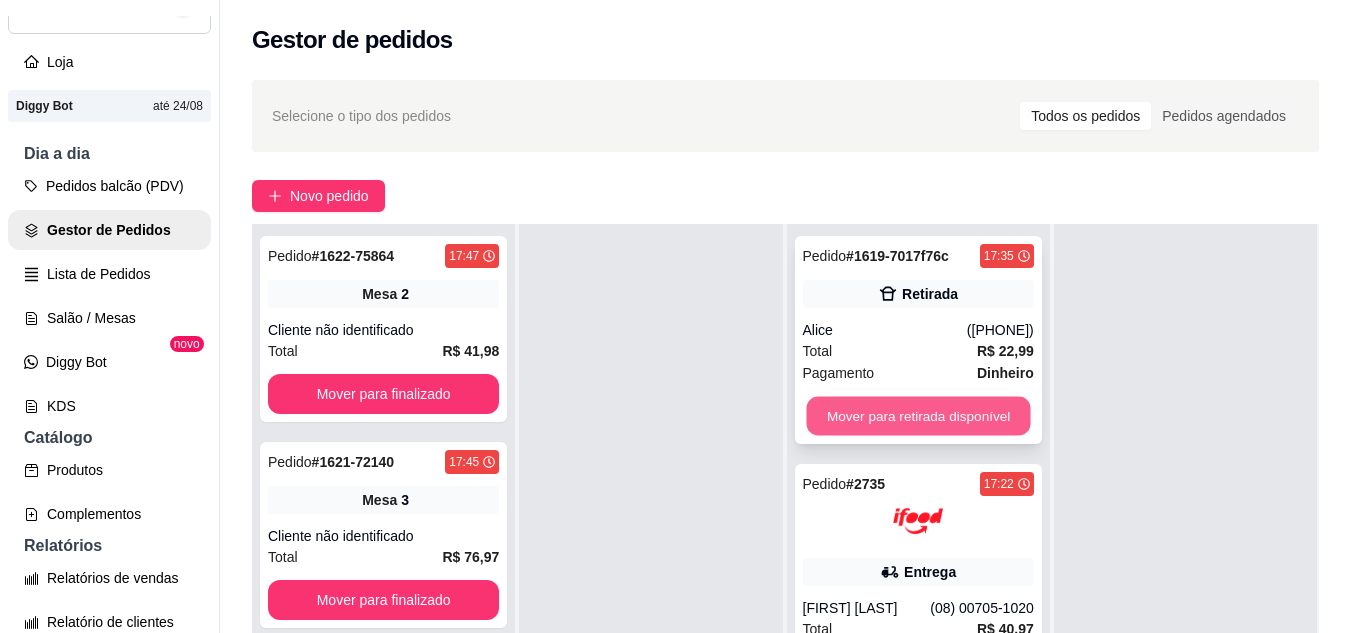 click on "Mover para retirada disponível" at bounding box center [918, 416] 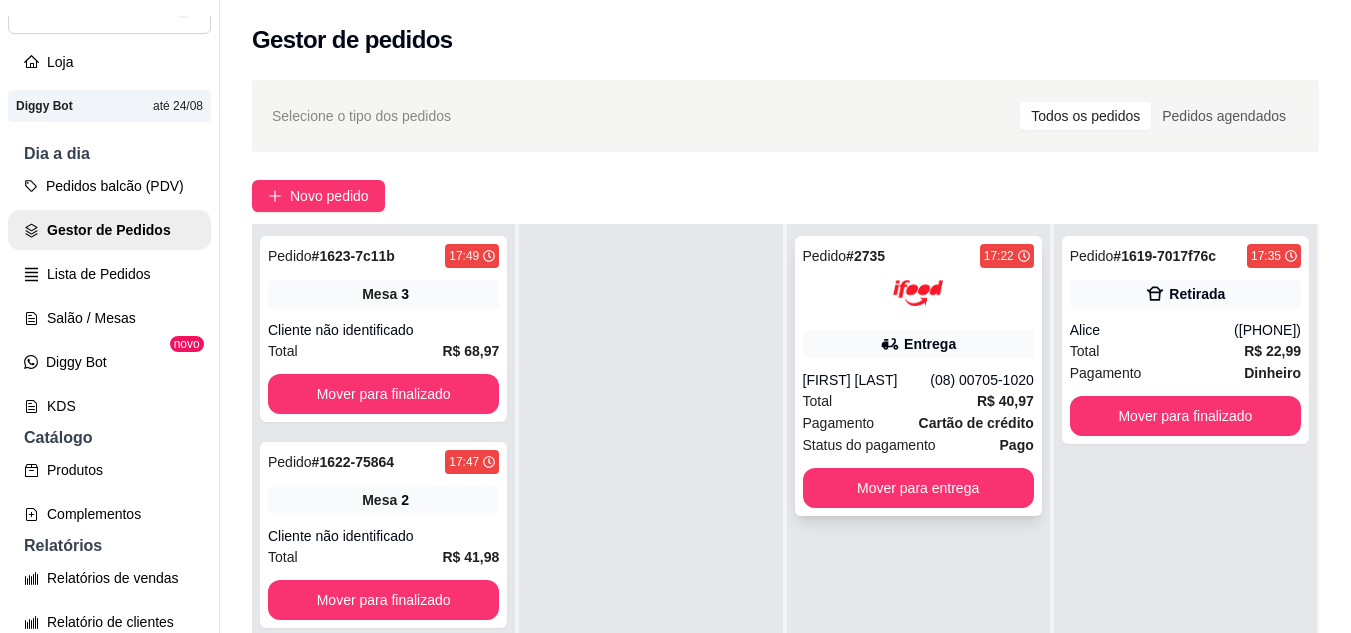 click on "Total R$ 40,97" at bounding box center [918, 401] 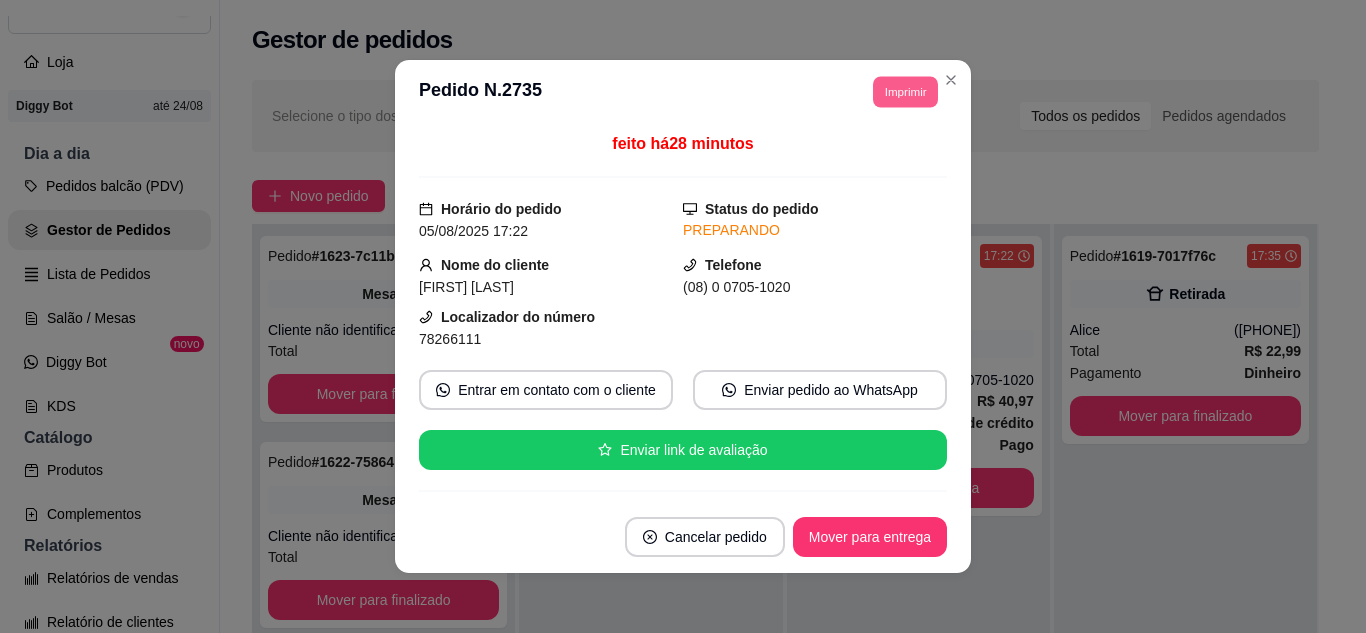 click on "Imprimir" at bounding box center [905, 91] 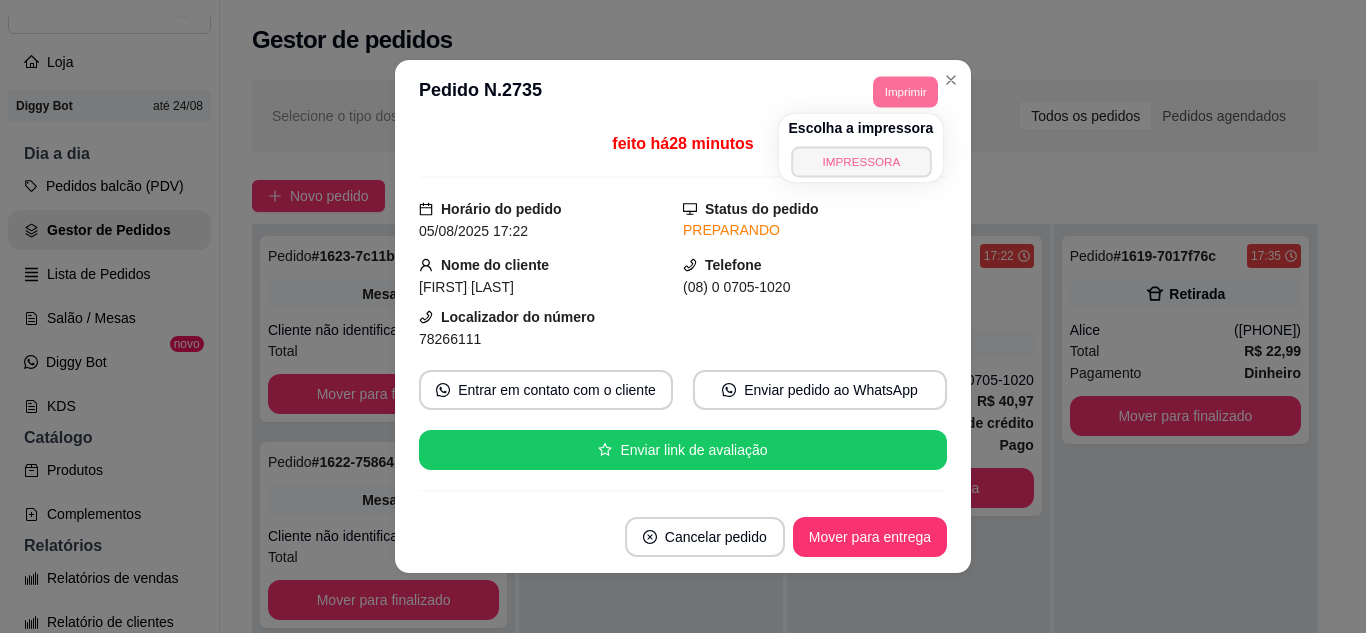 click on "IMPRESSORA" at bounding box center [861, 161] 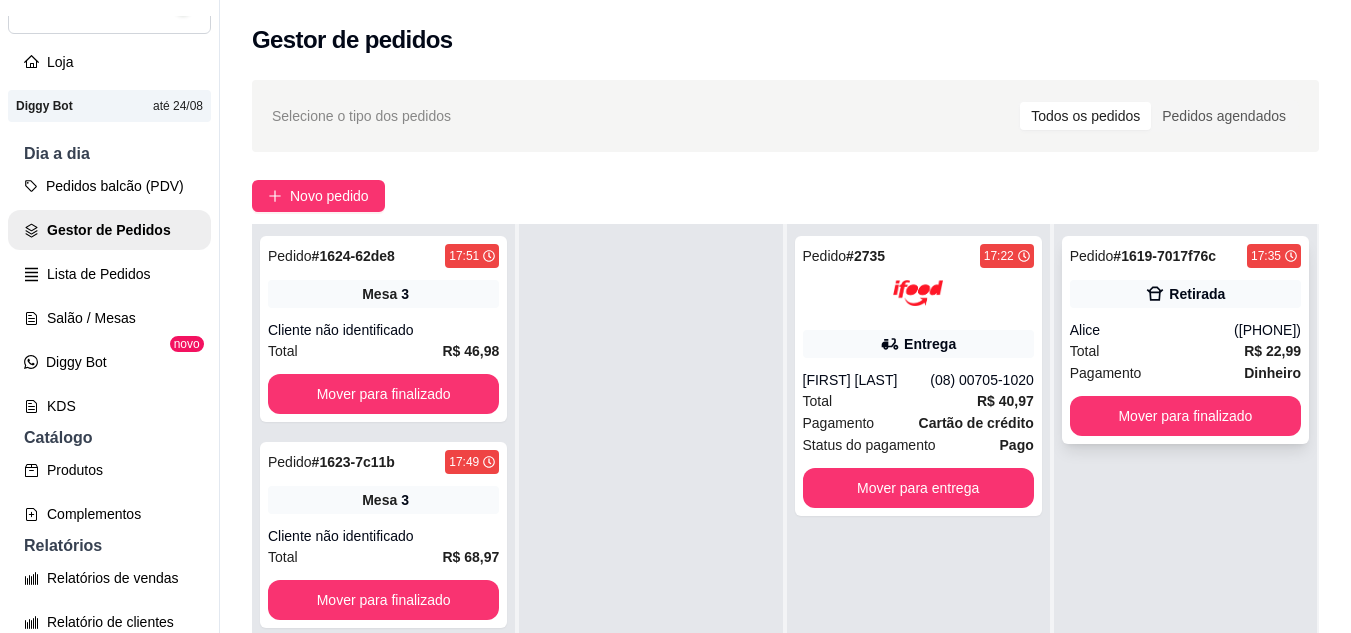 click on "Total R$ 22,99" at bounding box center [1185, 351] 